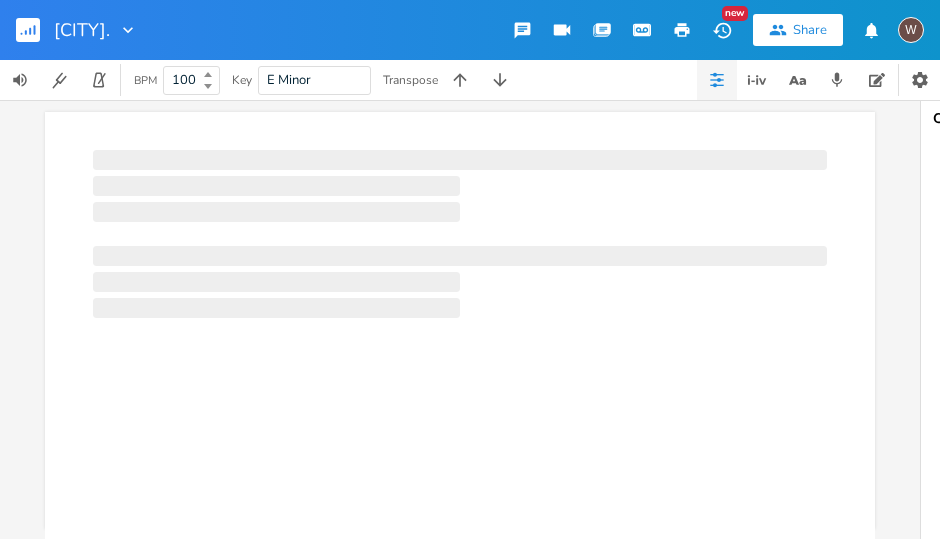scroll, scrollTop: 0, scrollLeft: 0, axis: both 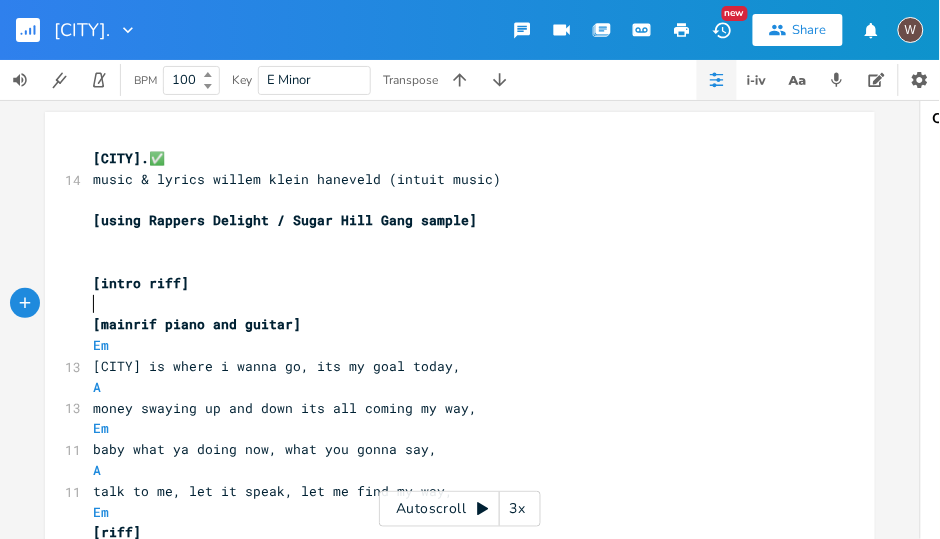 click on "Triads i ii° III iv v VI VII Em F#dim G Am Bm C D Sevenths i 7 ii 7b5 III 7 iv 7 v 7 VI 7 VII 7 Em7 F#m7b5 GMaj7 Am7 Bm7 CMaj7 D7" at bounding box center (1121, 321) 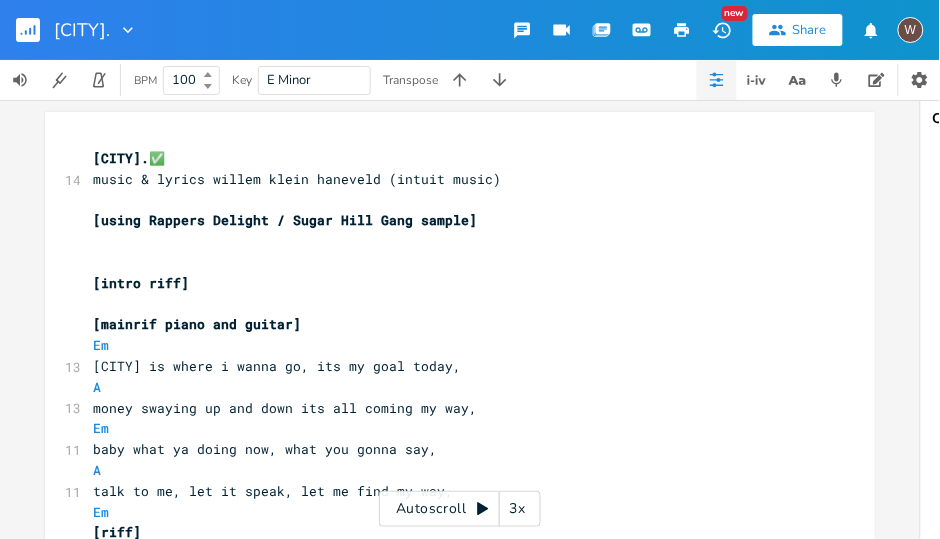 click on "Autoscroll 3x" at bounding box center (460, 509) 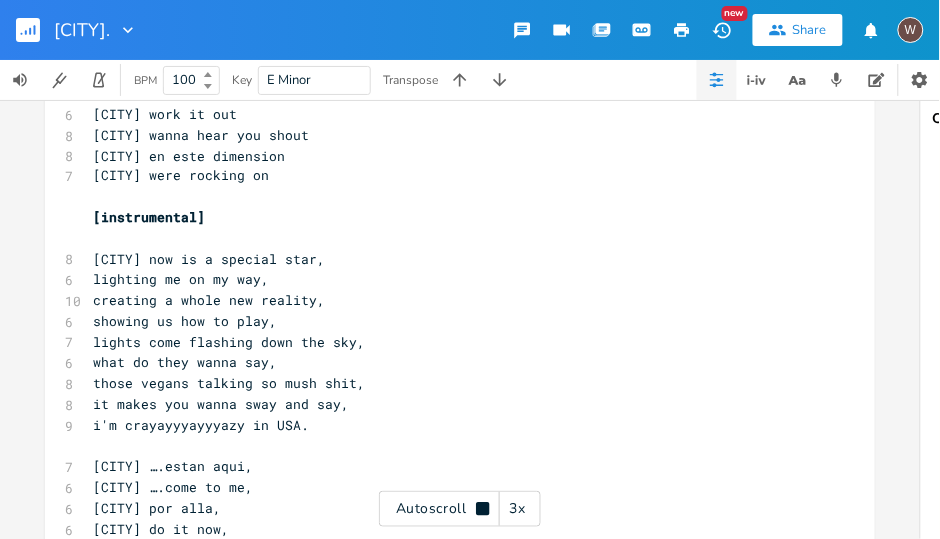 scroll, scrollTop: 566, scrollLeft: 0, axis: vertical 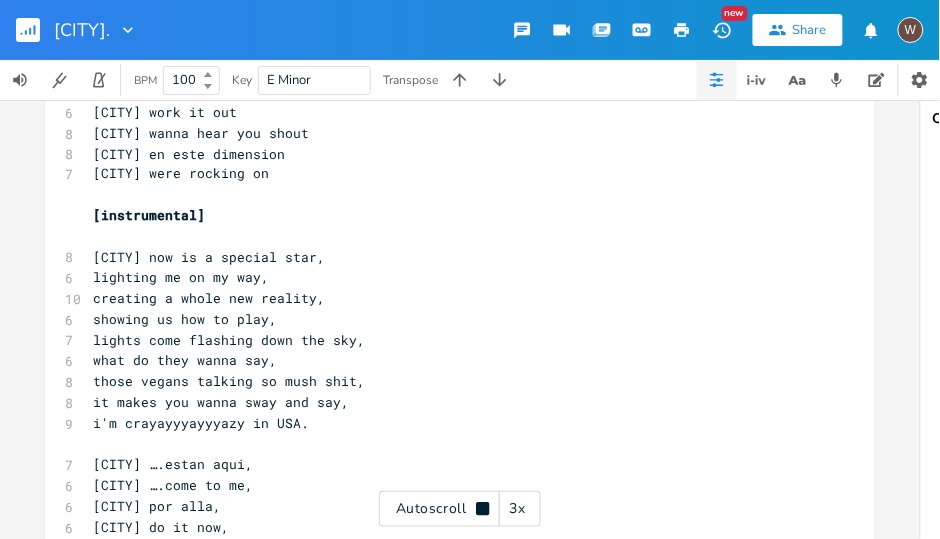 click on "Autoscroll 3x" at bounding box center (460, 509) 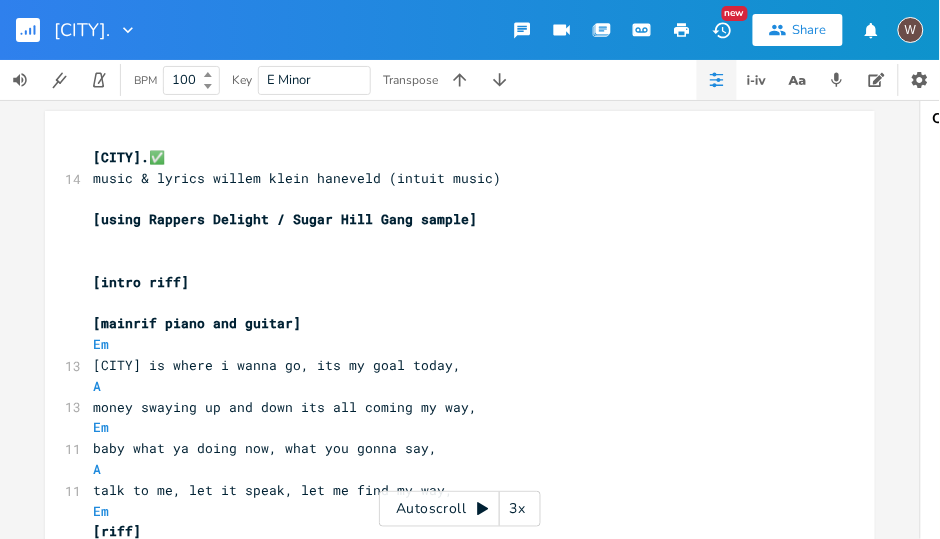scroll, scrollTop: 0, scrollLeft: 0, axis: both 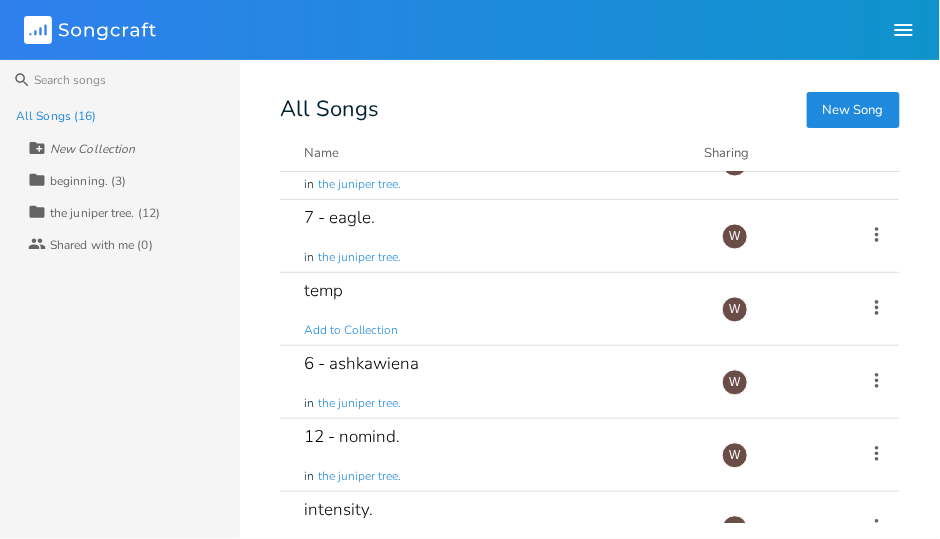 click on "12 - nomind. in the juniper tree." at bounding box center [501, 455] 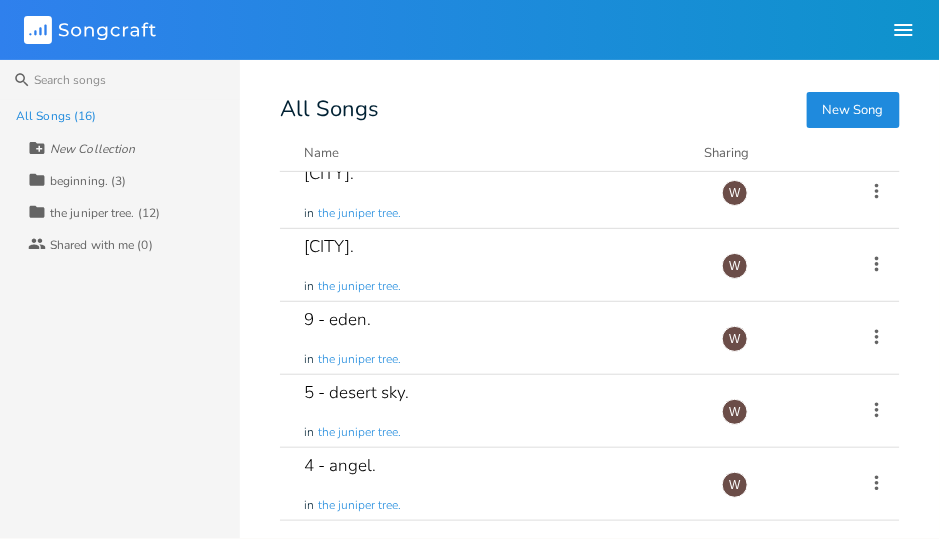 scroll, scrollTop: 11, scrollLeft: 0, axis: vertical 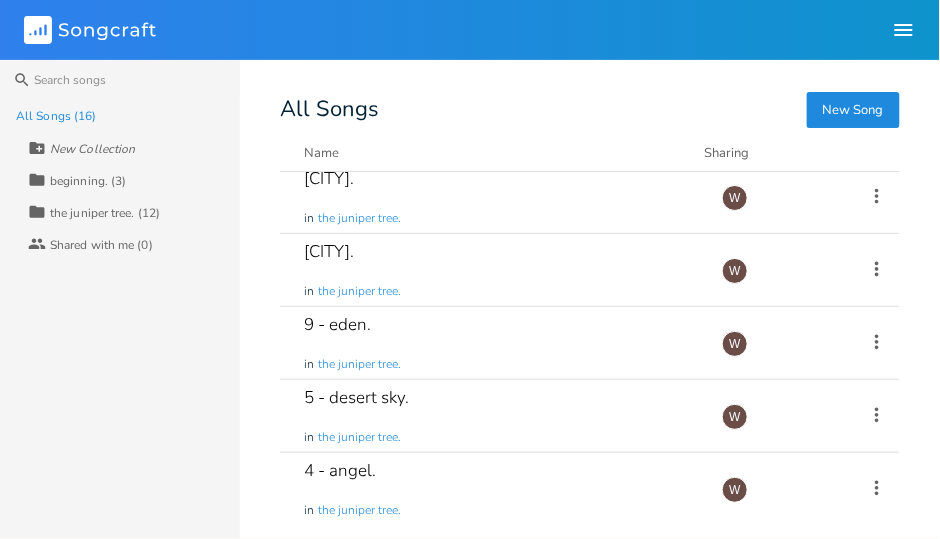 click on "11 - lucid. in the juniper tree." at bounding box center (501, 197) 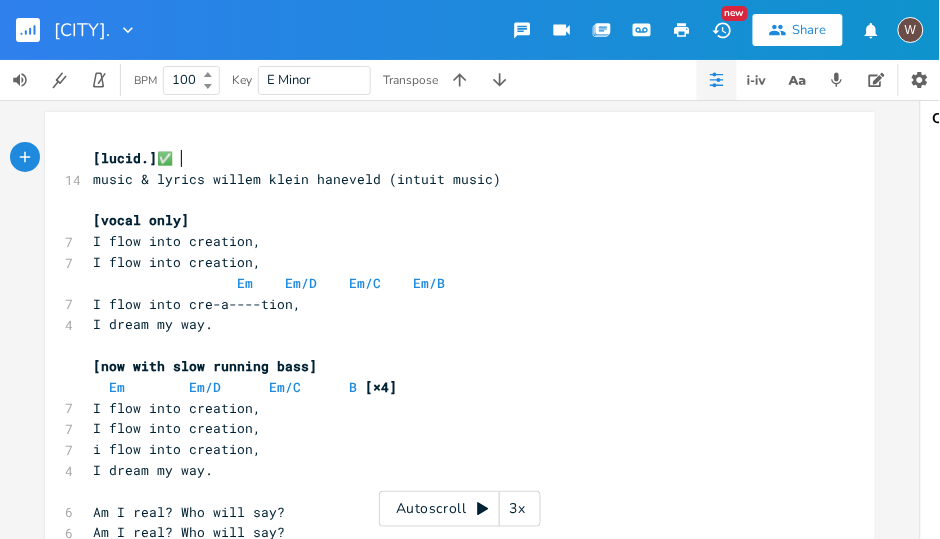 click on "Autoscroll 3x" at bounding box center [460, 509] 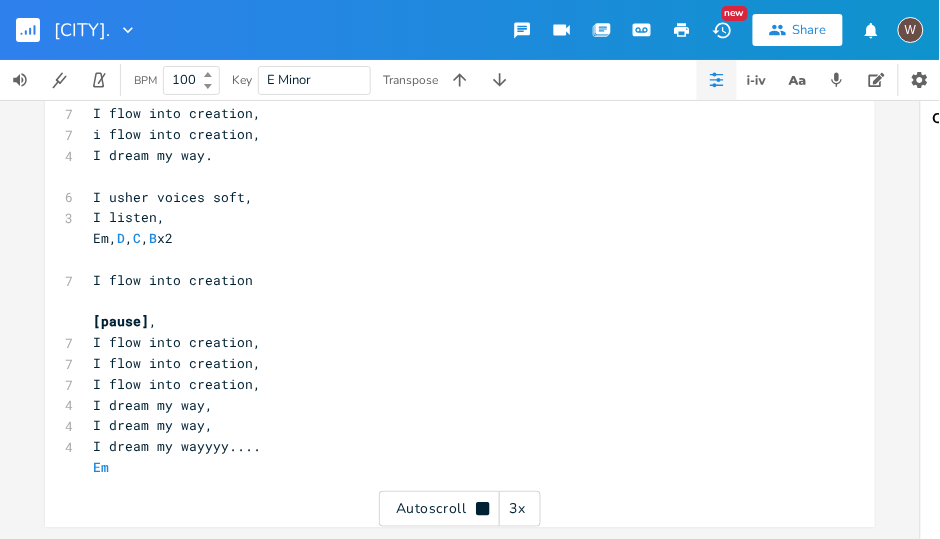 scroll, scrollTop: 929, scrollLeft: 0, axis: vertical 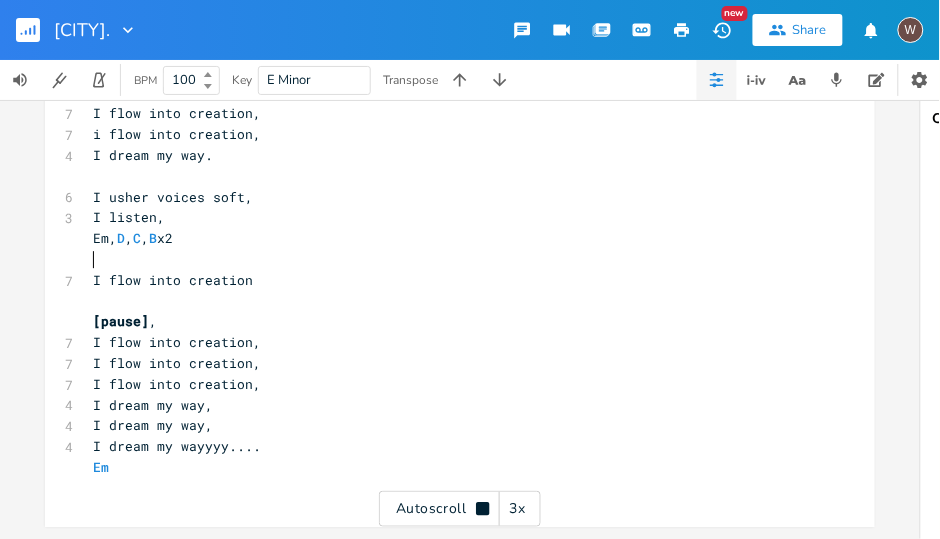 click on "​" at bounding box center [450, 259] 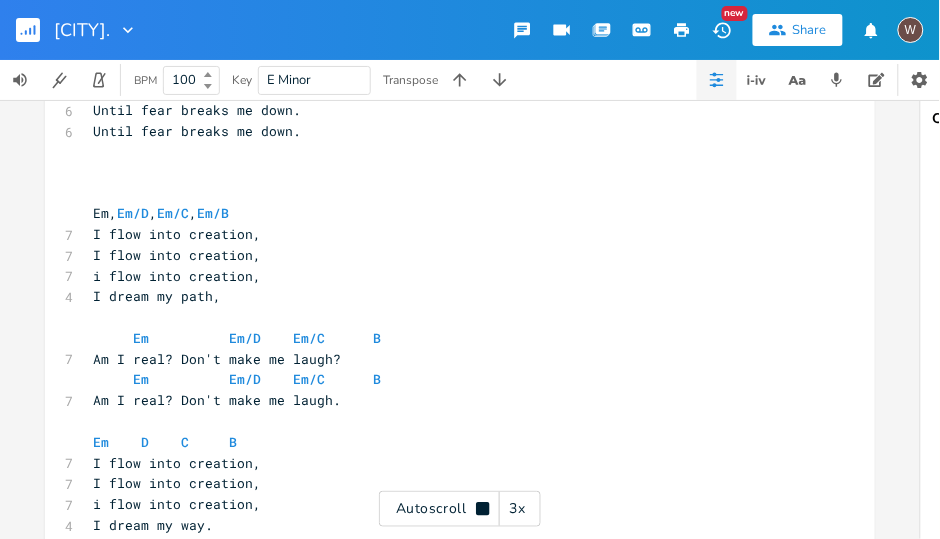 scroll, scrollTop: 549, scrollLeft: 0, axis: vertical 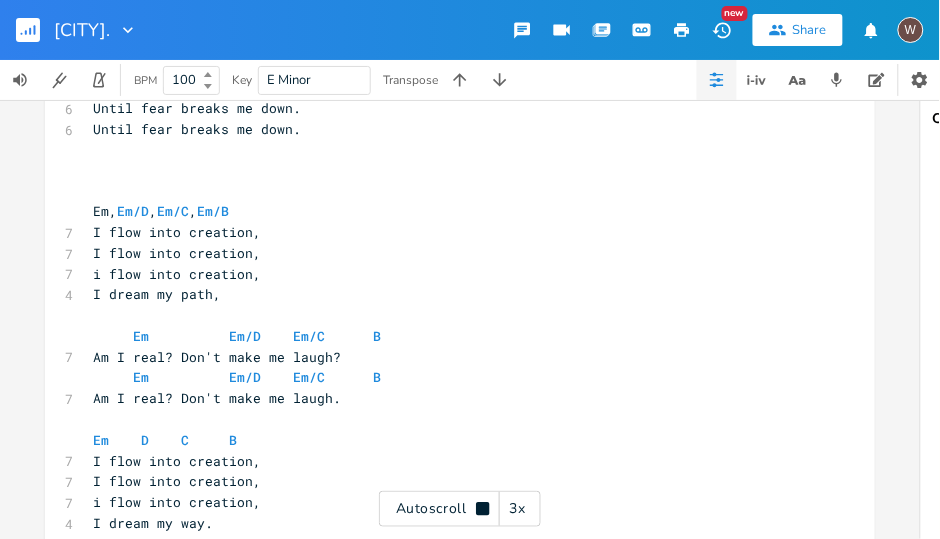 click 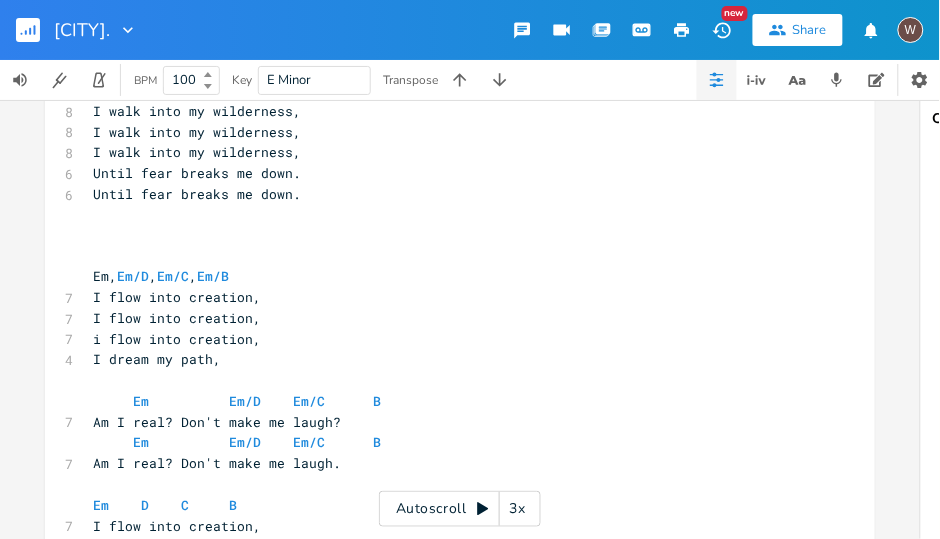 scroll, scrollTop: 378, scrollLeft: 0, axis: vertical 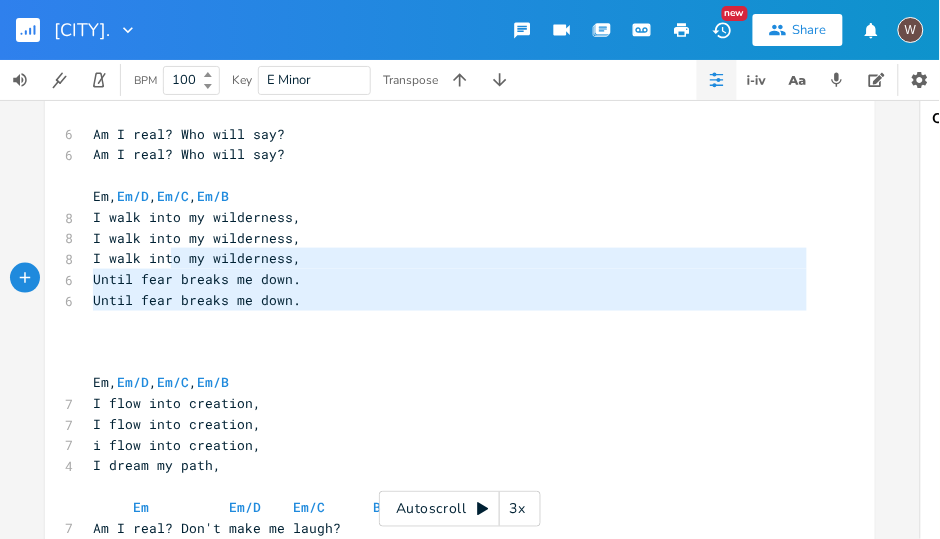 type on "Em, Em/D, Em/C, Em/B
I walk into my wilderness,
I walk into my wilderness,
I walk into my wilderness,
Until fear breaks me down.
Until fear breaks me down." 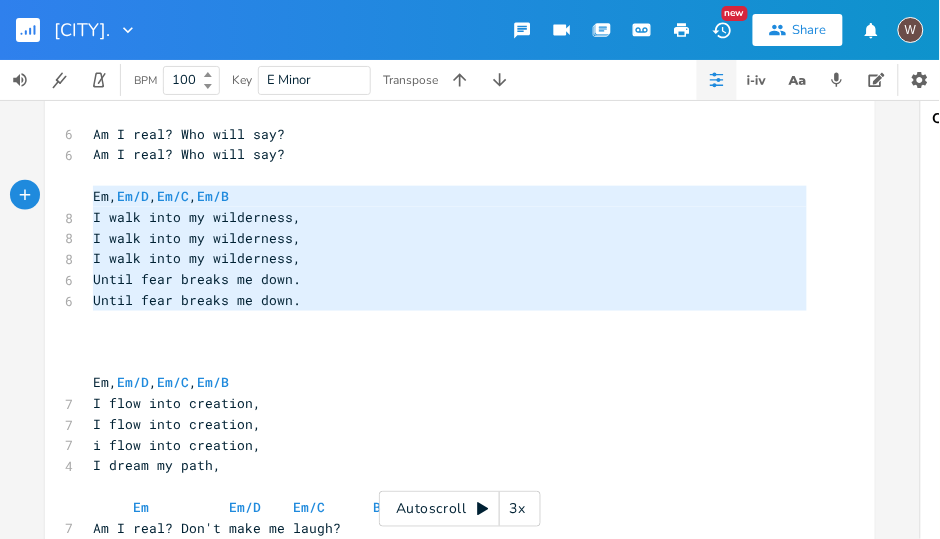 drag, startPoint x: 342, startPoint y: 330, endPoint x: 87, endPoint y: 187, distance: 292.35938 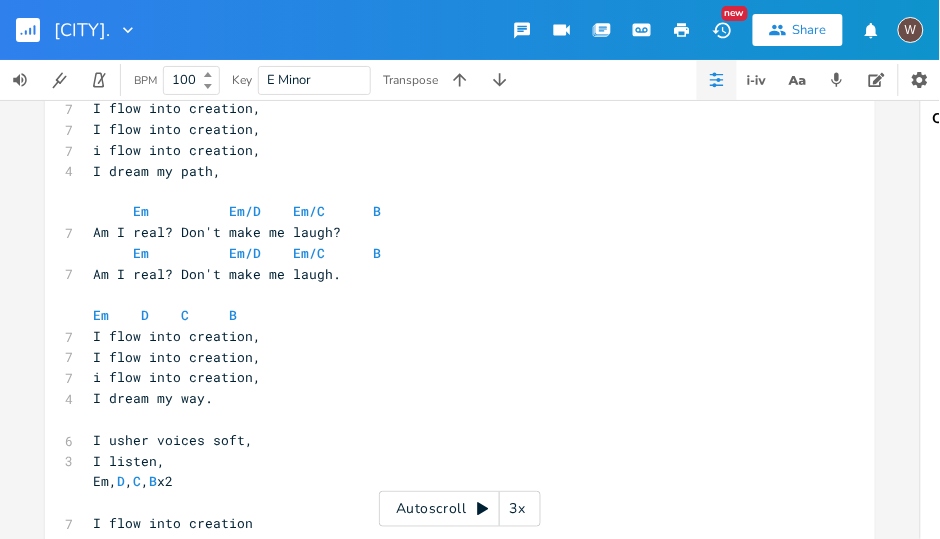 scroll, scrollTop: 549, scrollLeft: 0, axis: vertical 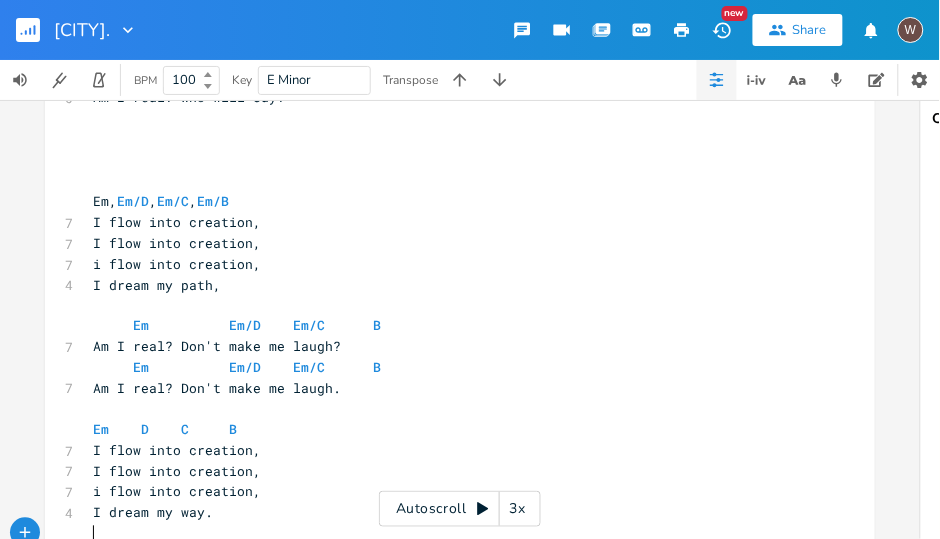 click on "​" at bounding box center [450, 409] 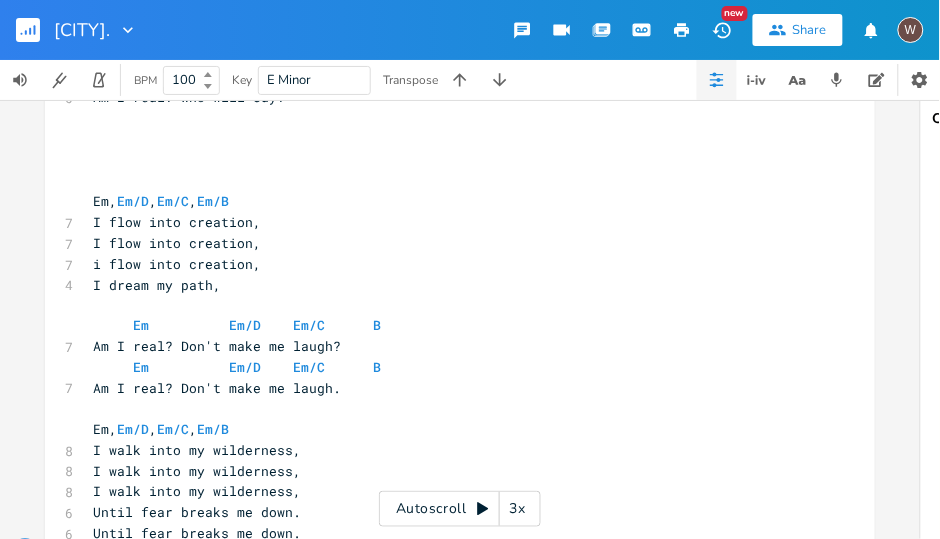 scroll, scrollTop: 523, scrollLeft: 0, axis: vertical 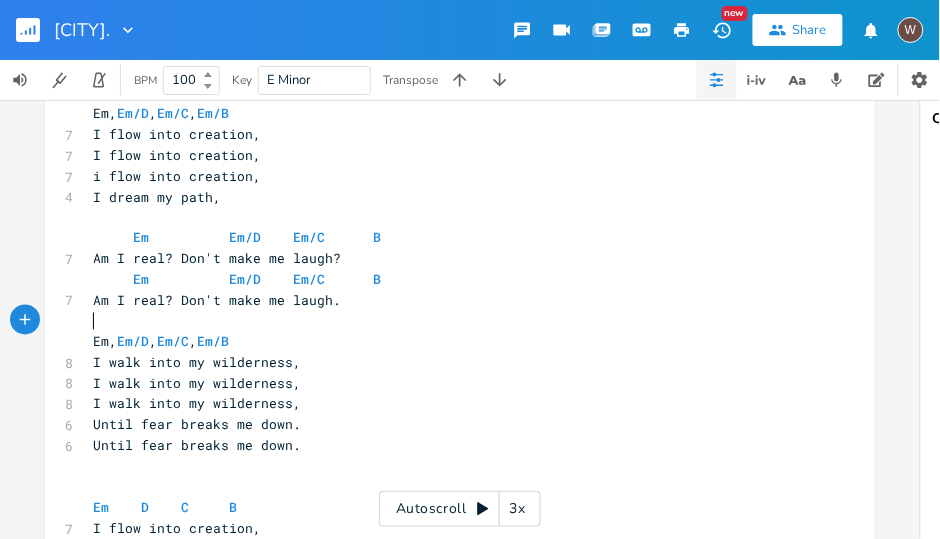 click on "​" at bounding box center (450, 321) 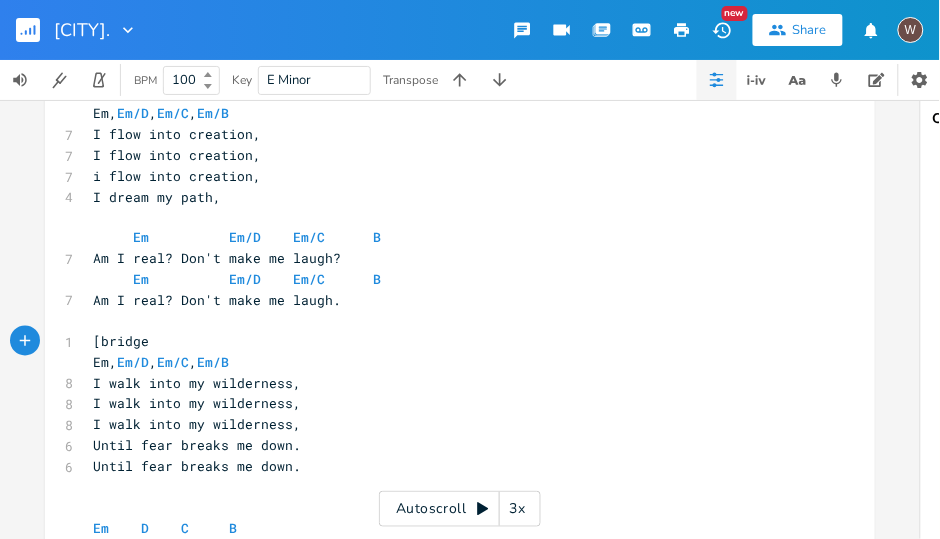 type on "[bridge]" 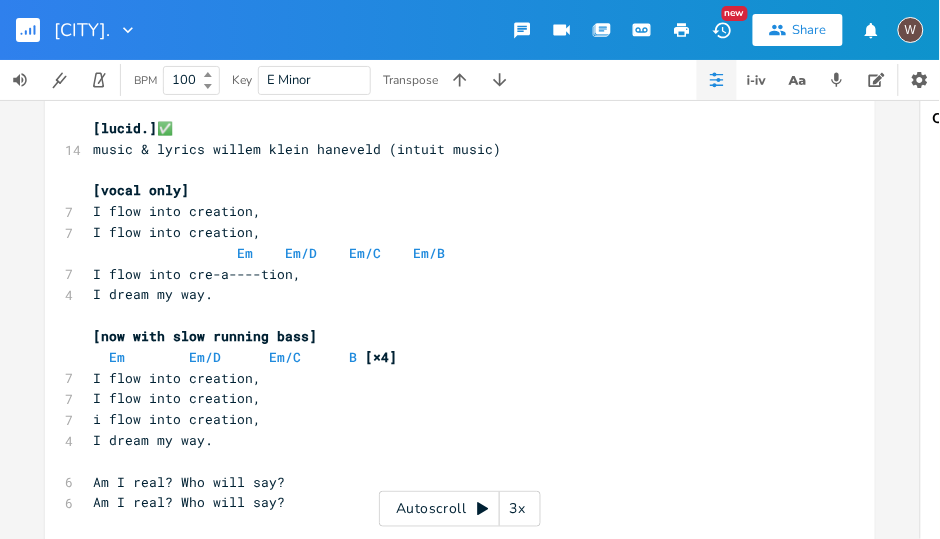 scroll, scrollTop: 9, scrollLeft: 0, axis: vertical 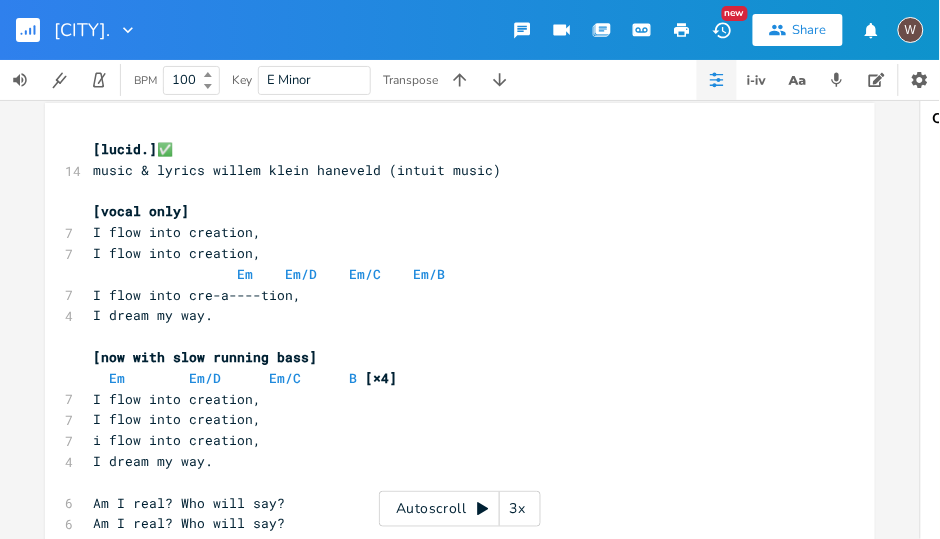 click on "[vocal only]" at bounding box center (141, 211) 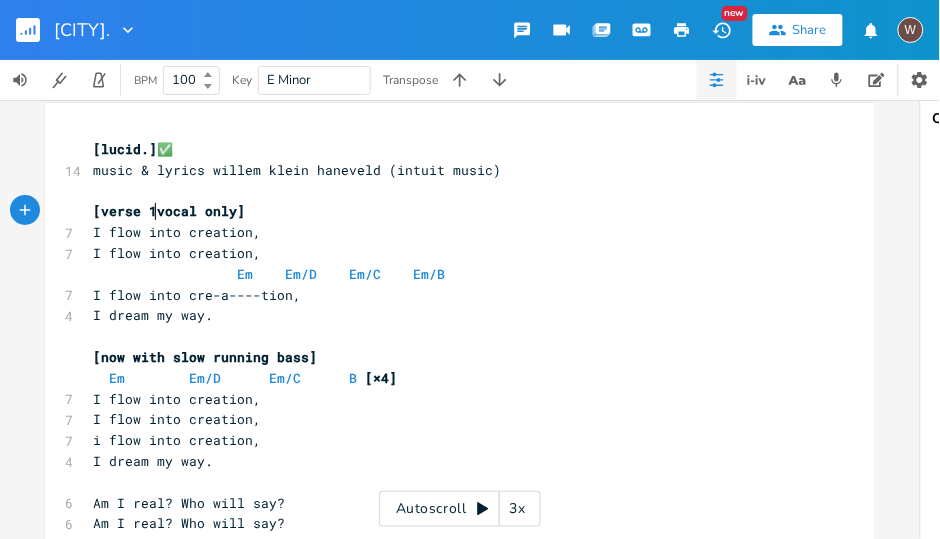 type on "verse 1" 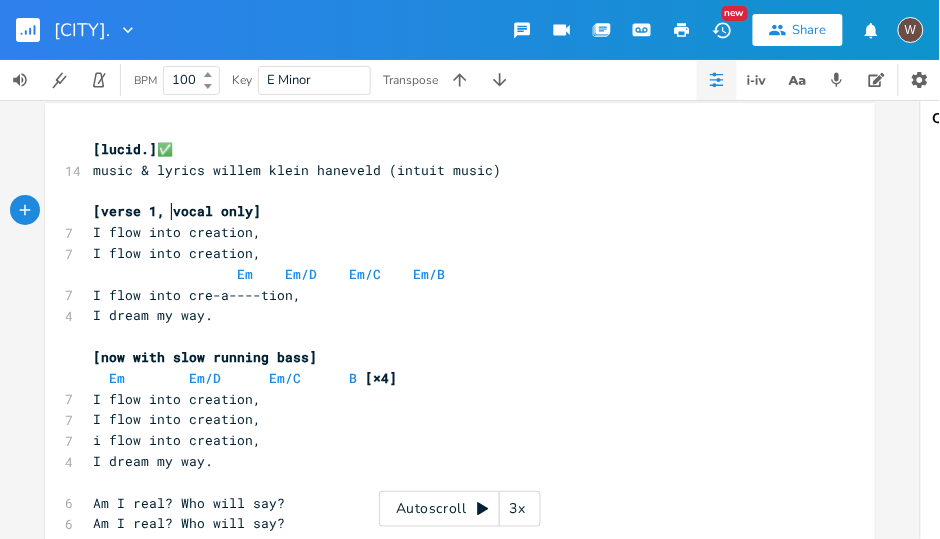 scroll, scrollTop: 0, scrollLeft: 4, axis: horizontal 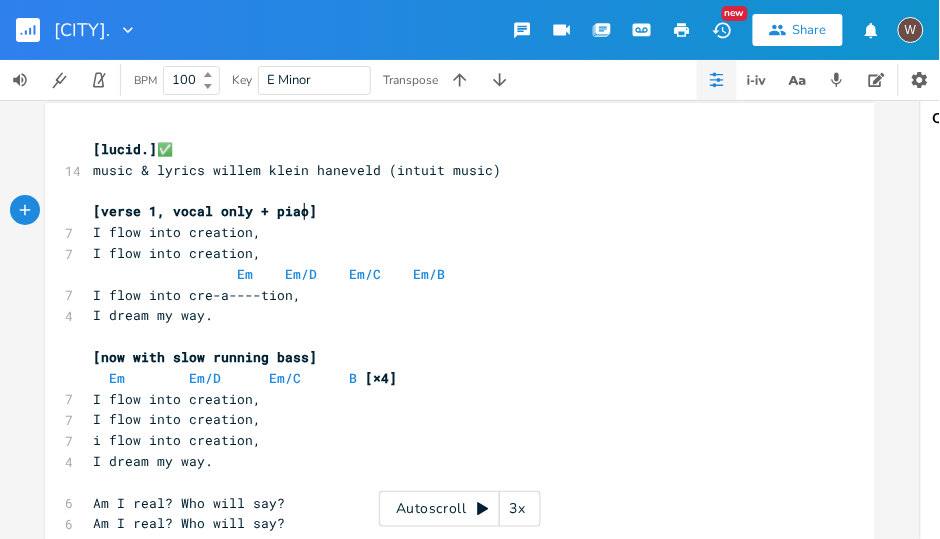 type on "+ piao" 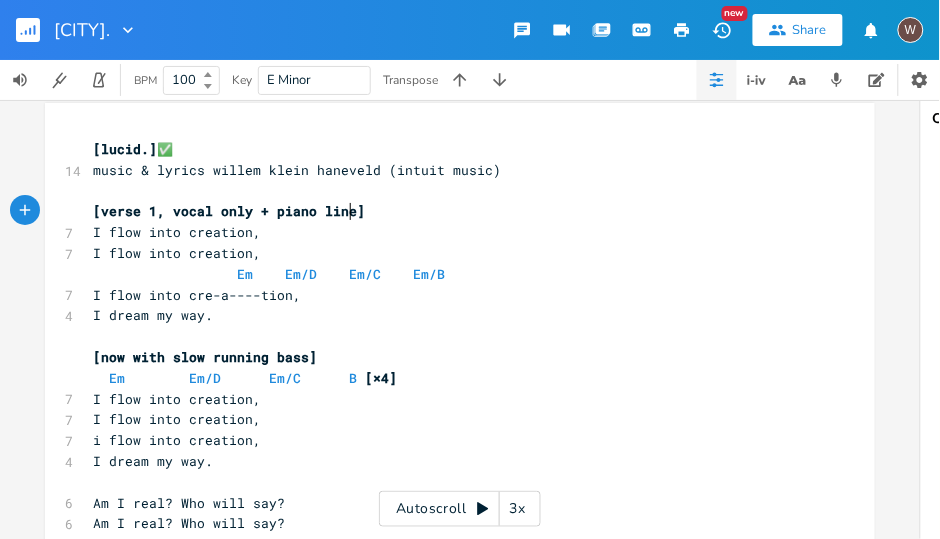 type on "no line 3" 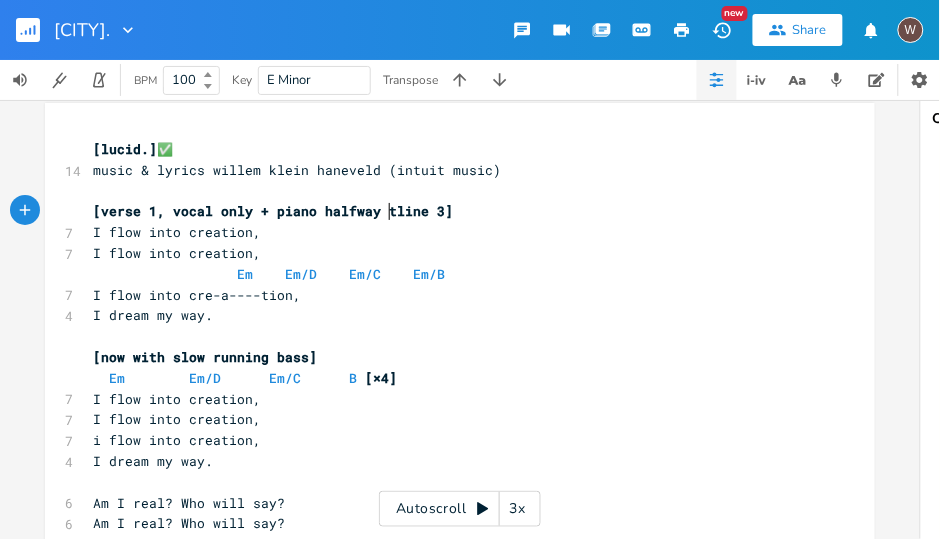 type on "halfway tho" 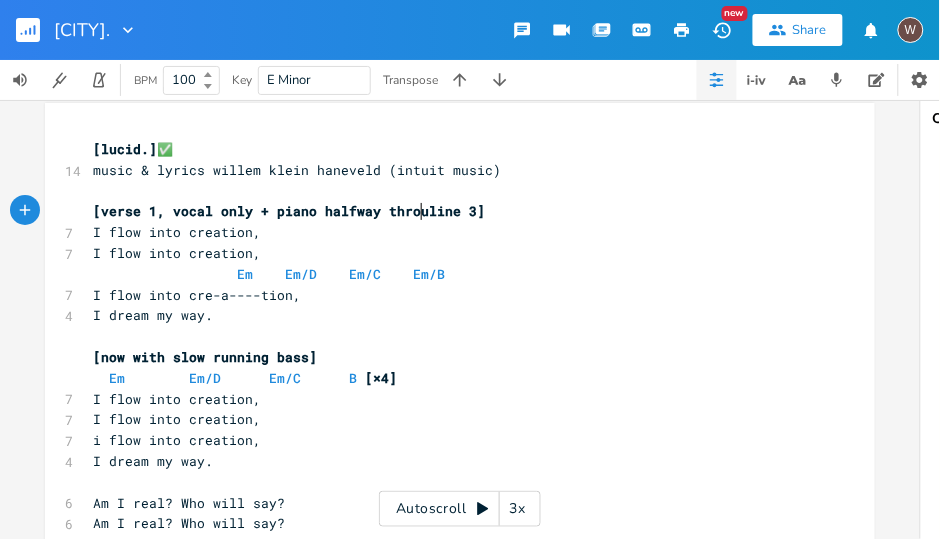 scroll, scrollTop: 0, scrollLeft: 36, axis: horizontal 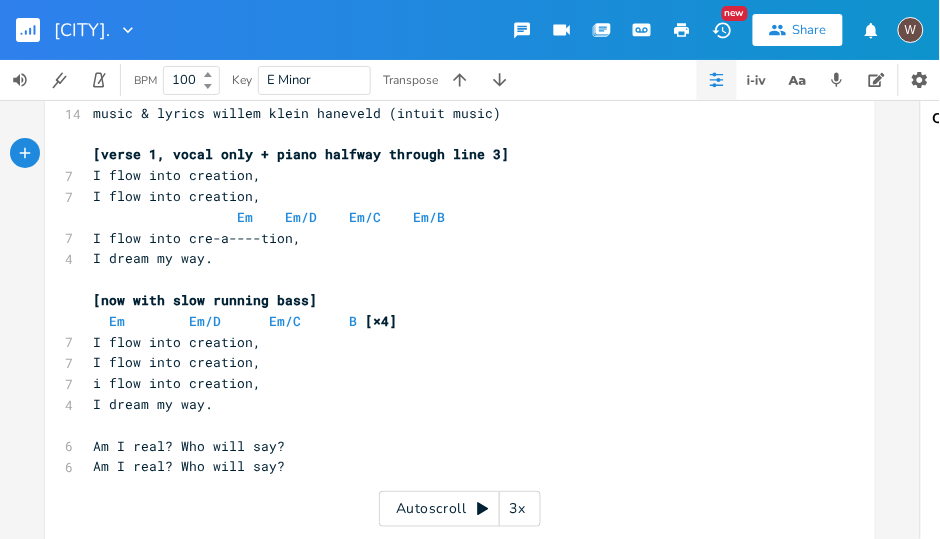 click on "[now with slow running bass]" at bounding box center (205, 300) 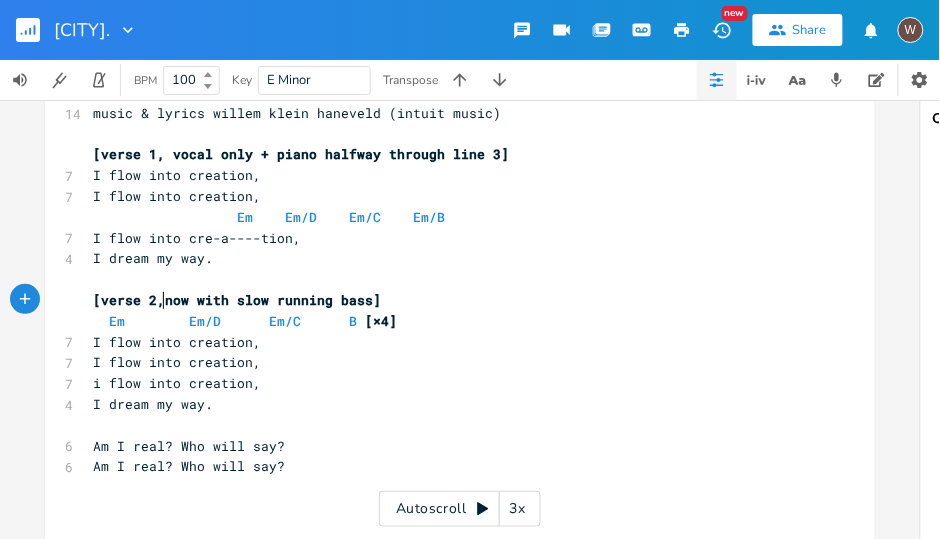 type on "verse 2," 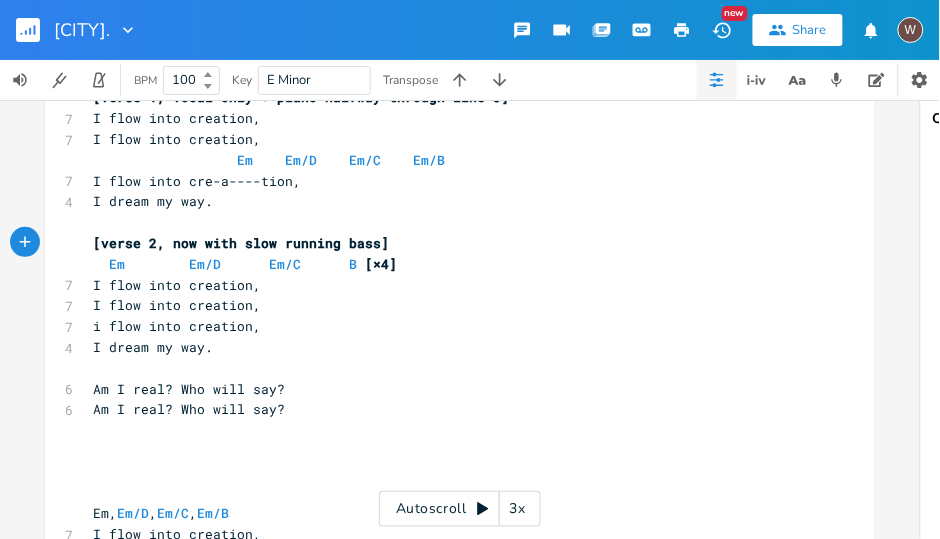 scroll, scrollTop: 237, scrollLeft: 0, axis: vertical 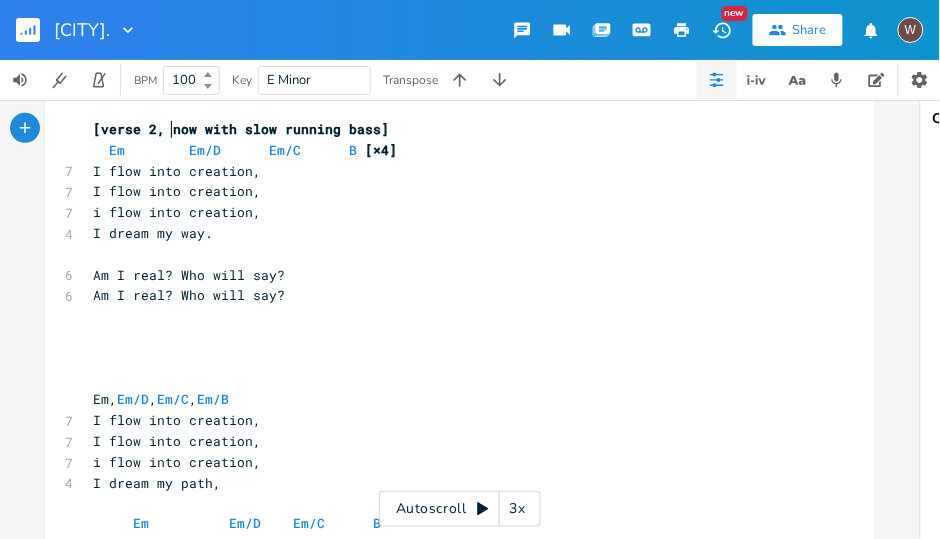 click on "​" at bounding box center [450, 254] 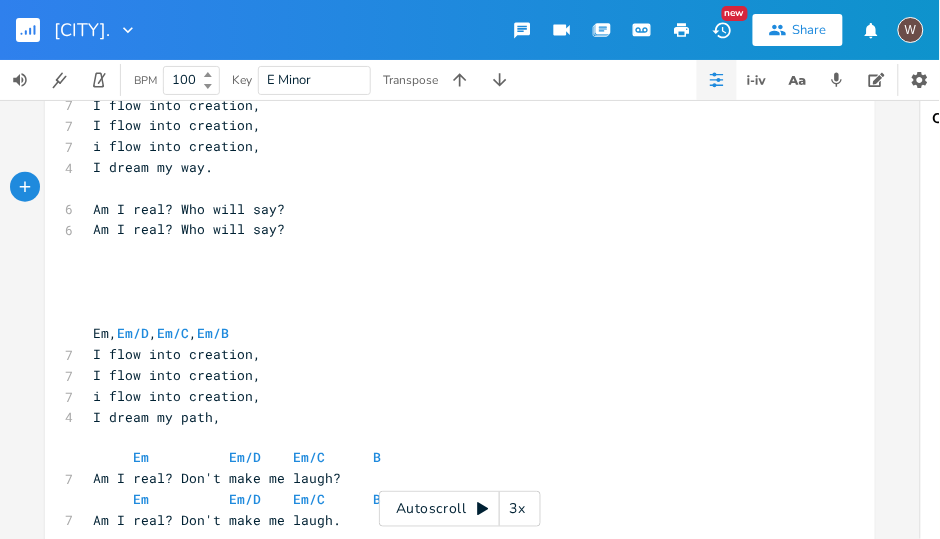 scroll, scrollTop: 352, scrollLeft: 0, axis: vertical 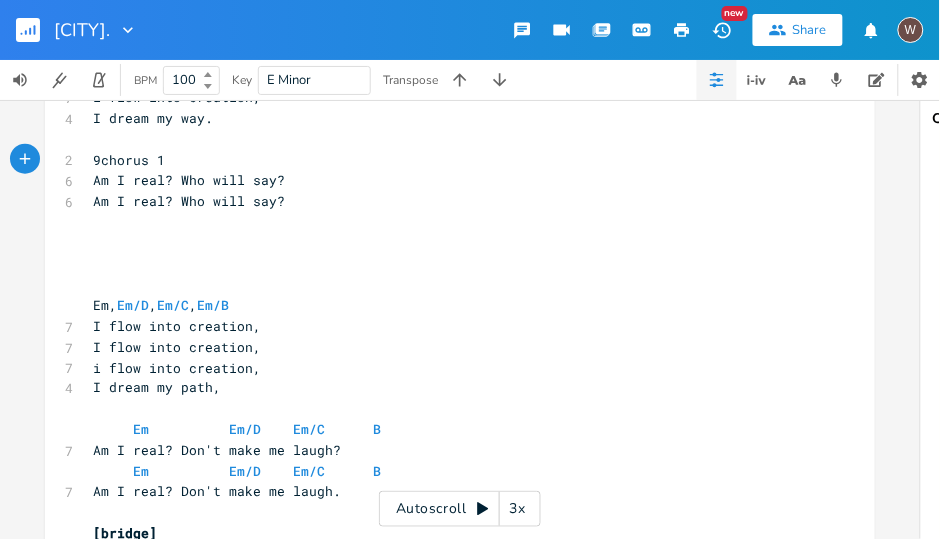 type on "9chorus 1]" 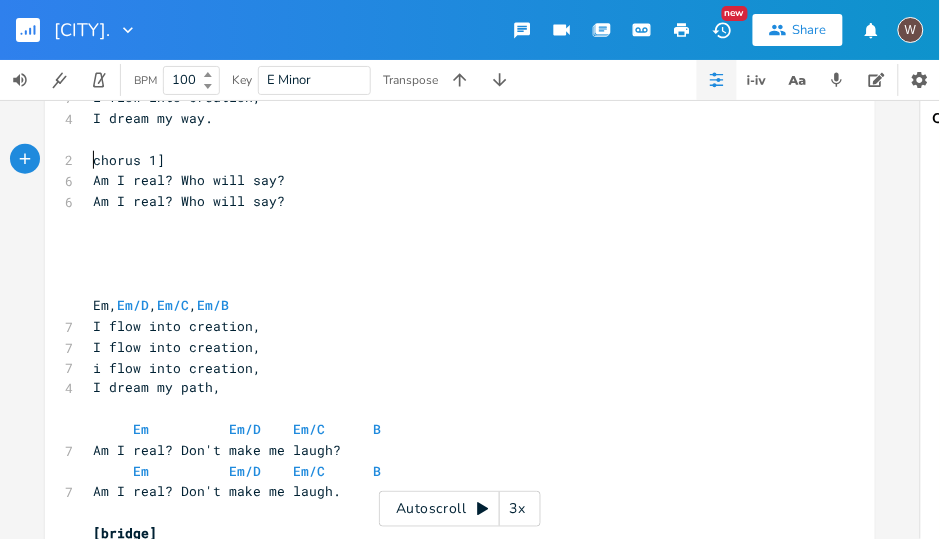 type on "[" 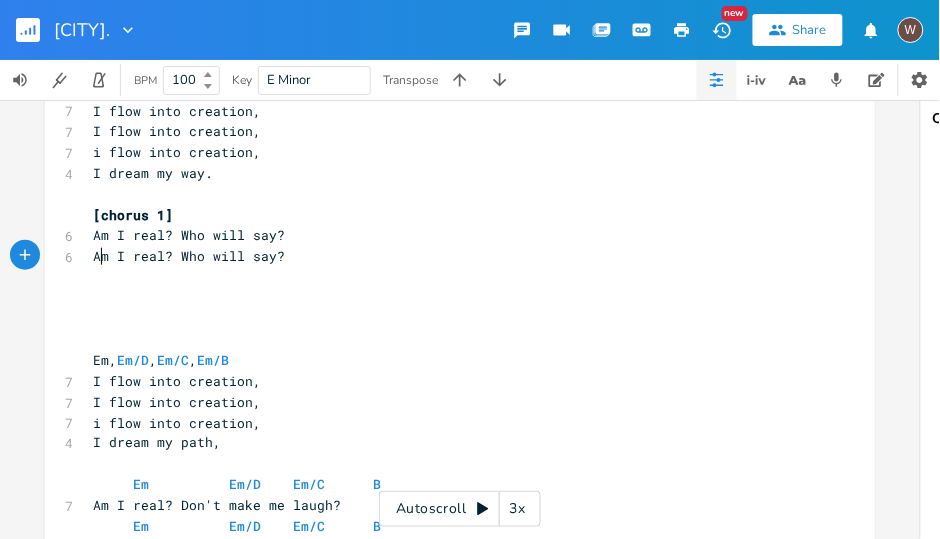 scroll, scrollTop: 294, scrollLeft: 0, axis: vertical 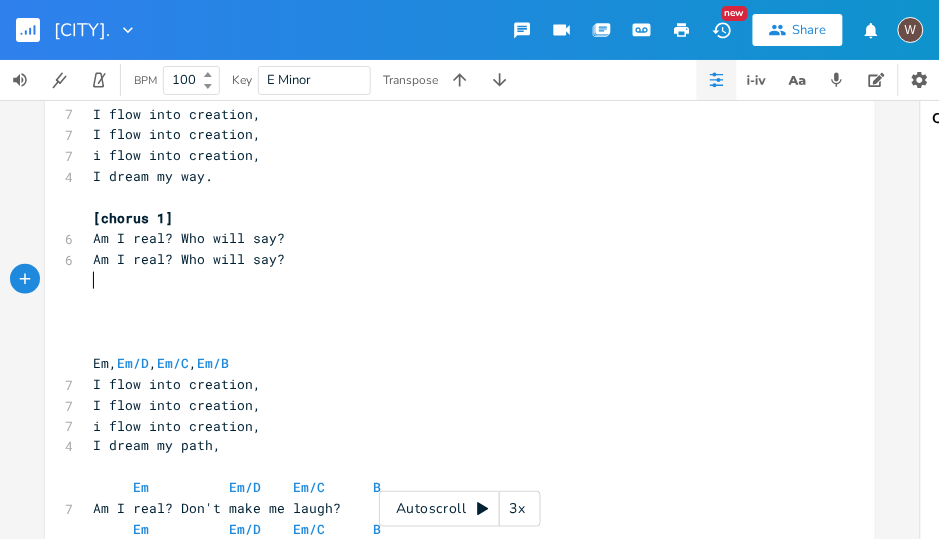 click on "​" at bounding box center [450, 280] 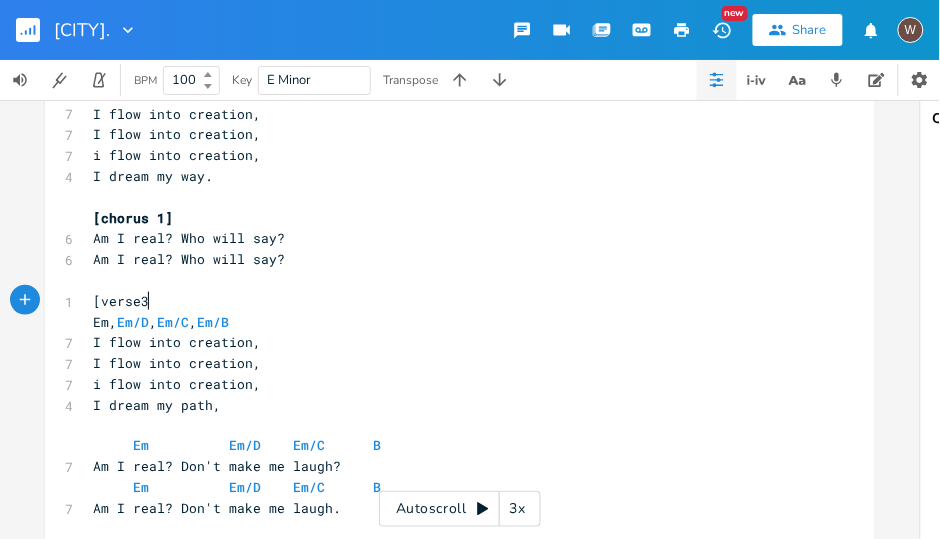type on "[verse3]" 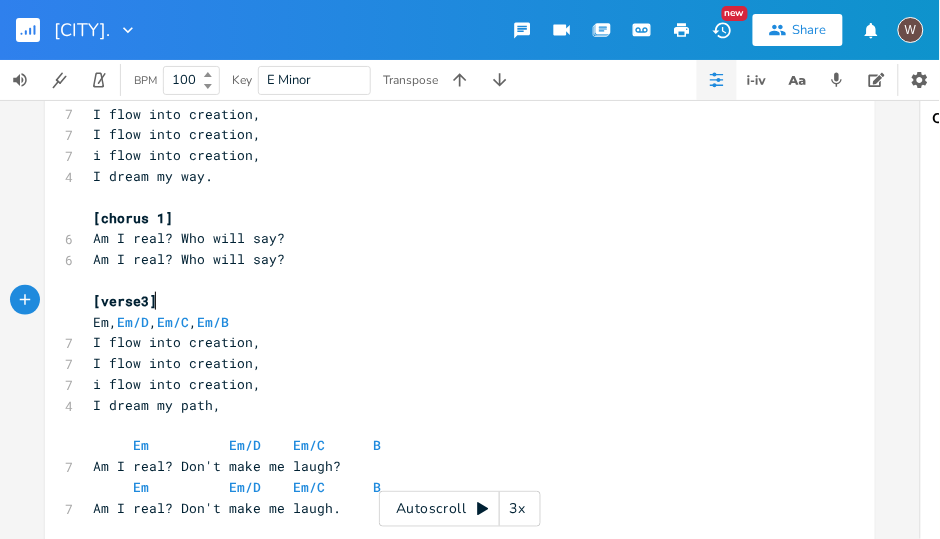 scroll, scrollTop: 0, scrollLeft: 47, axis: horizontal 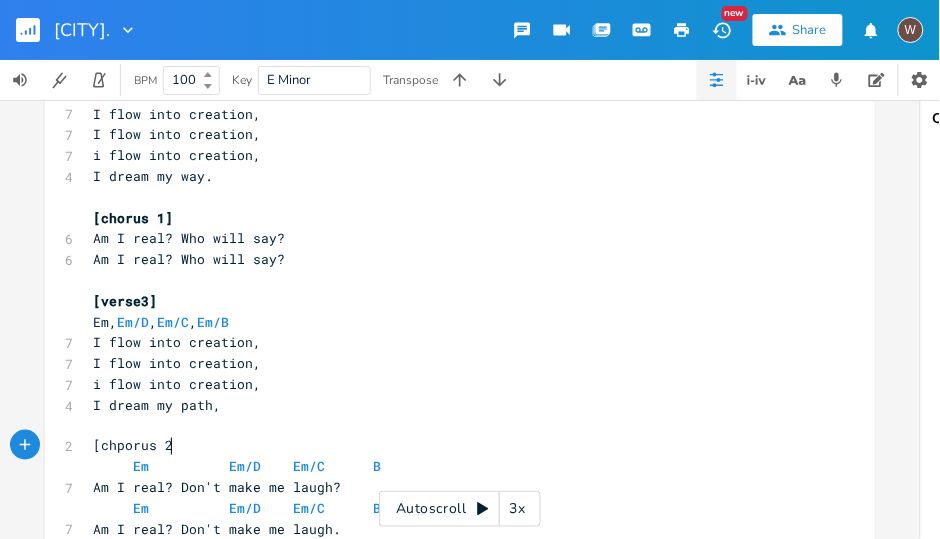 type on "[chporus 2[" 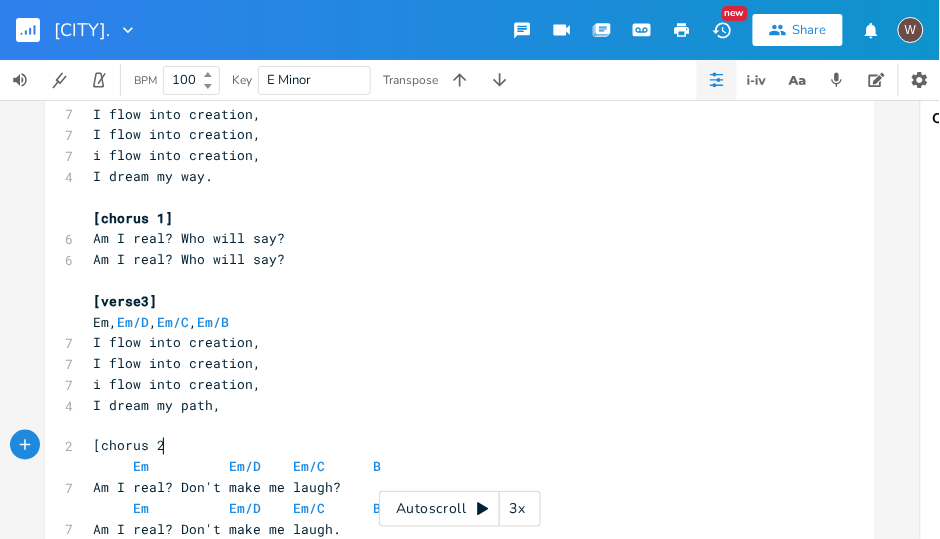 type on "orus 2]" 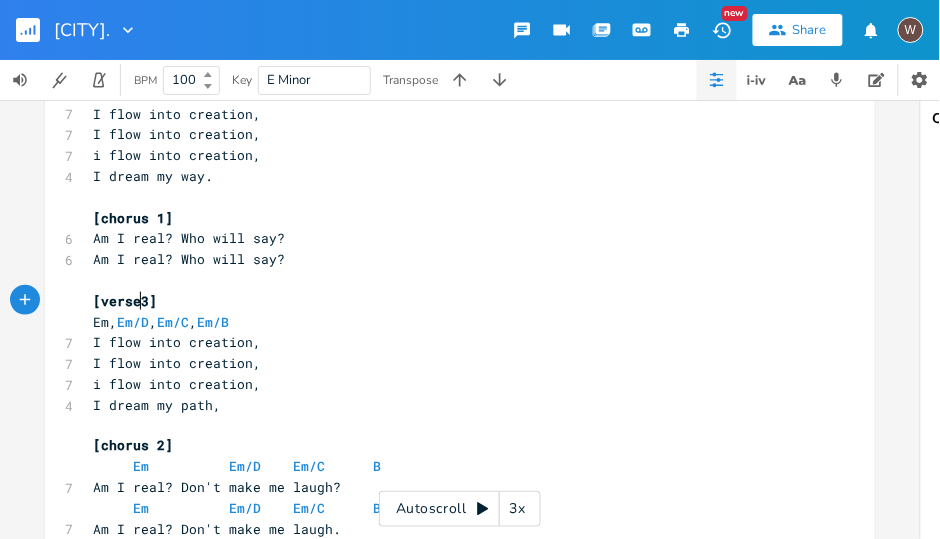 scroll, scrollTop: 0, scrollLeft: 3, axis: horizontal 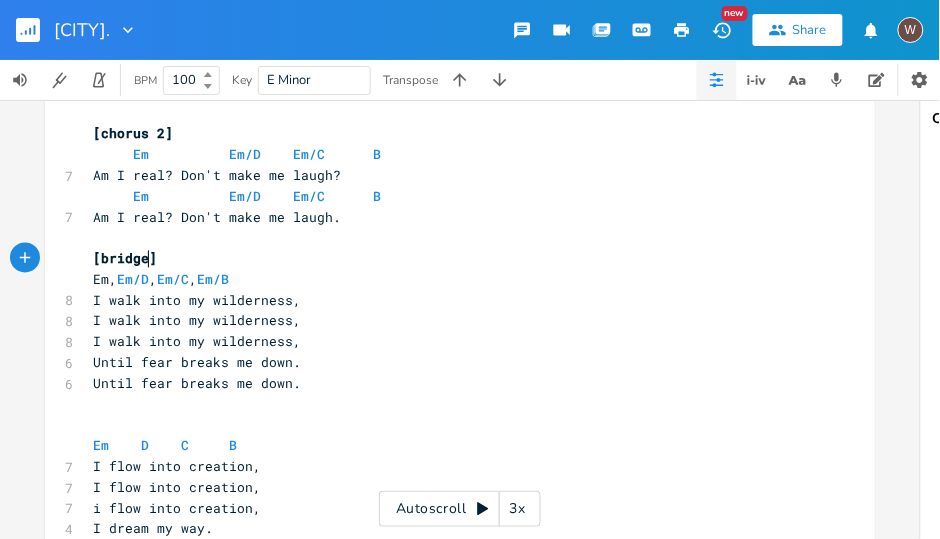 click on "[bridge]" at bounding box center (125, 259) 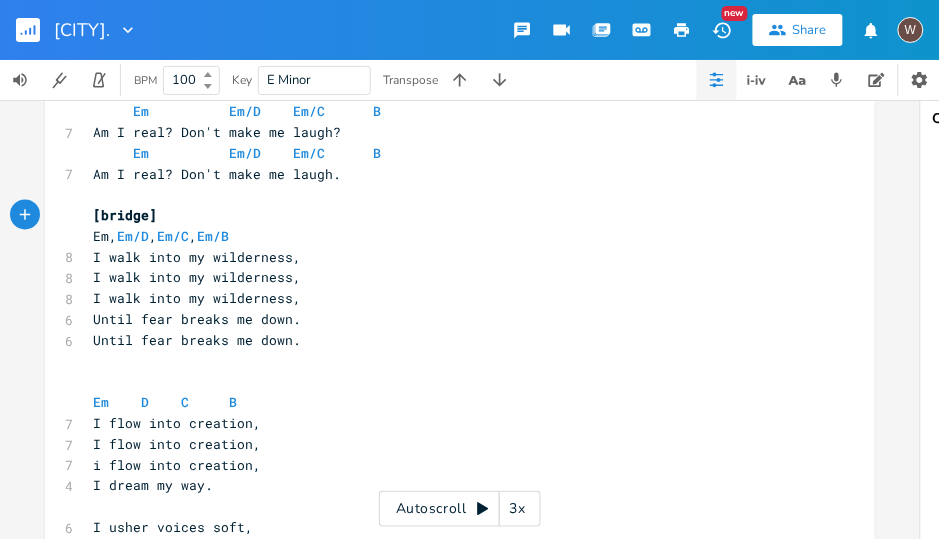 scroll, scrollTop: 663, scrollLeft: 0, axis: vertical 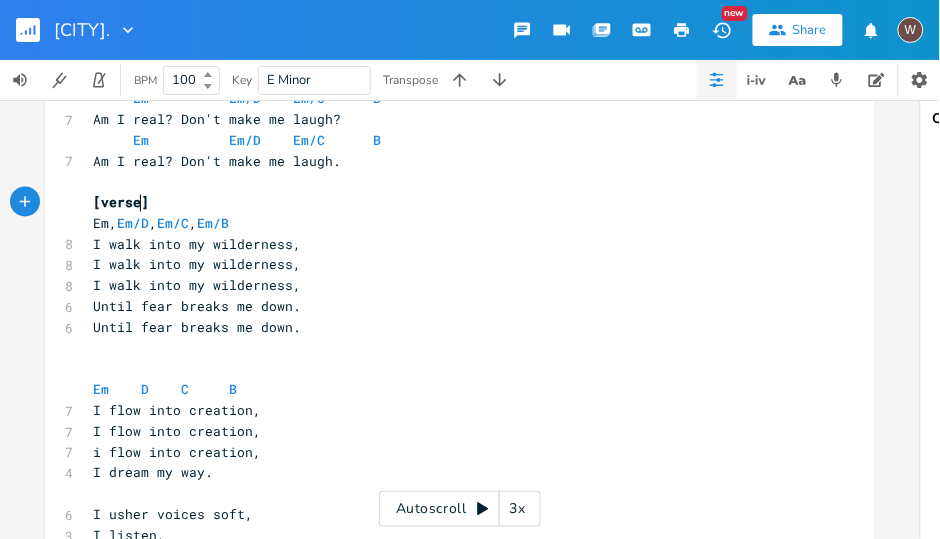 type on "verse3" 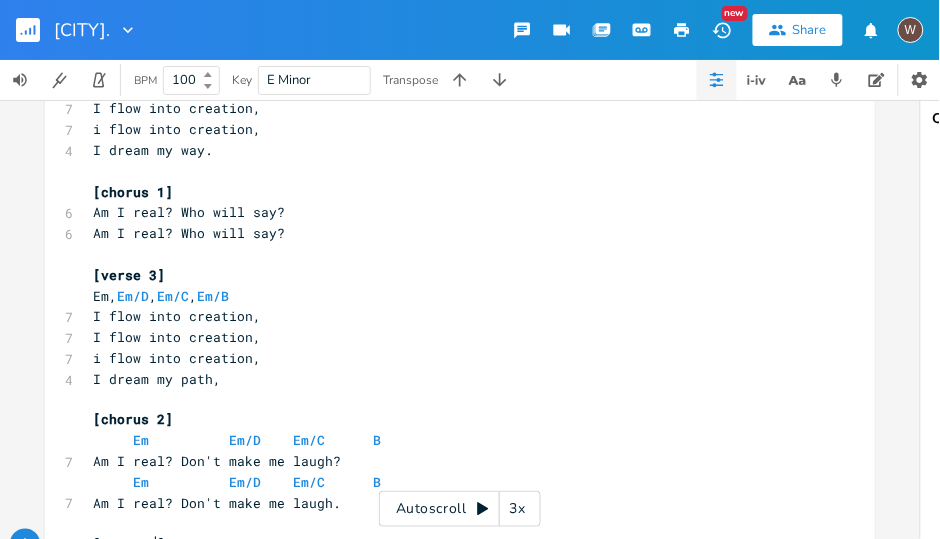 scroll, scrollTop: 606, scrollLeft: 0, axis: vertical 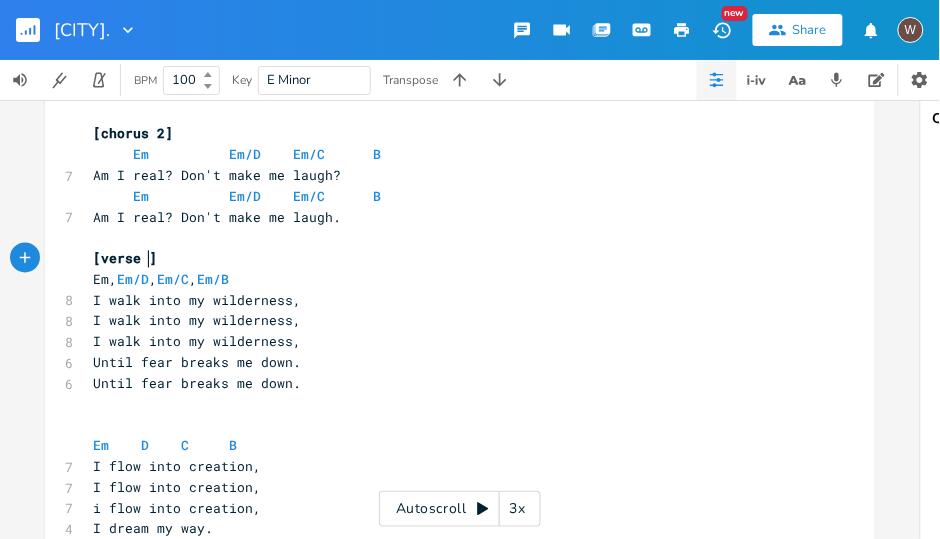 type on "4" 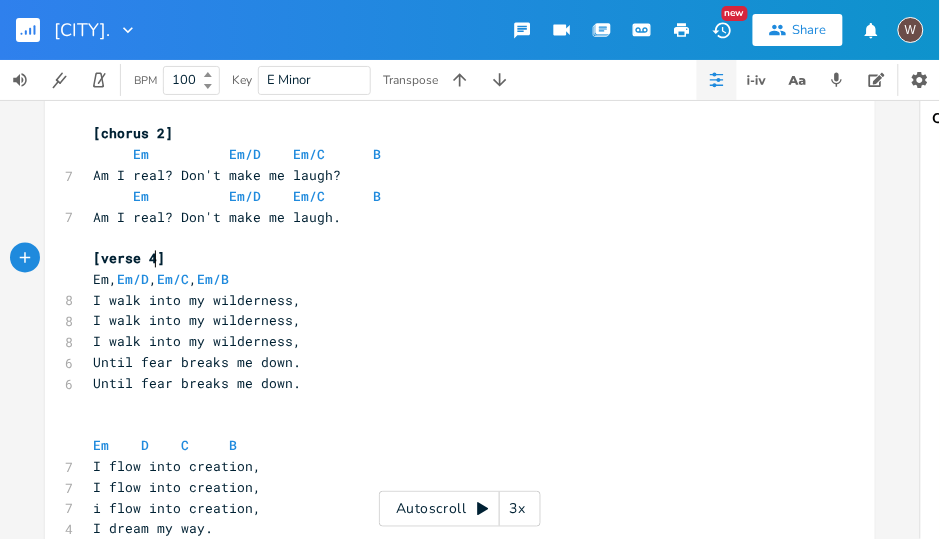 scroll, scrollTop: 0, scrollLeft: 8, axis: horizontal 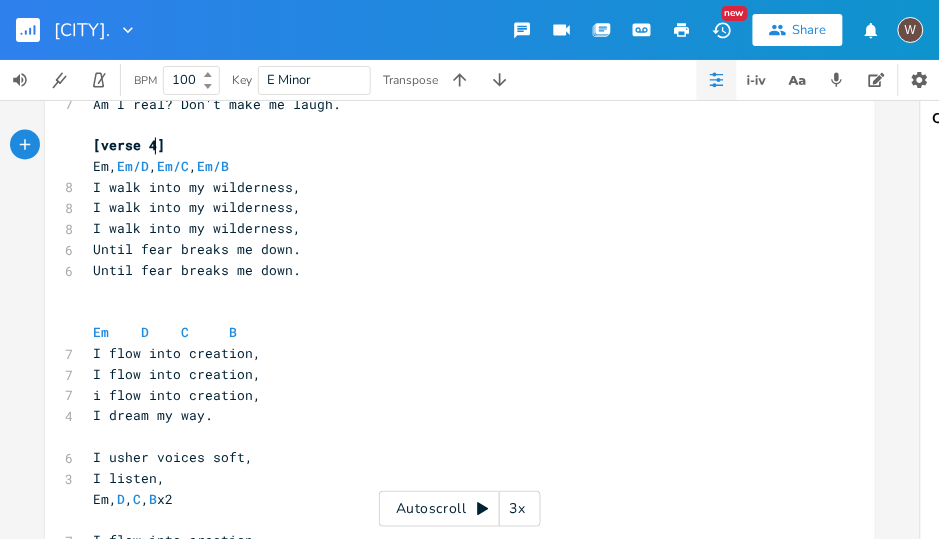 click on "​" at bounding box center [450, 311] 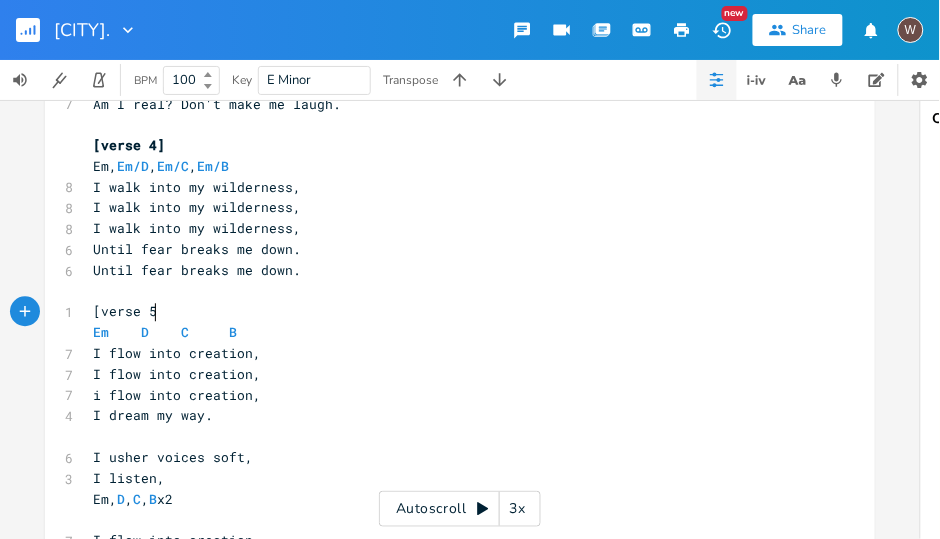 type on "[verse 5]" 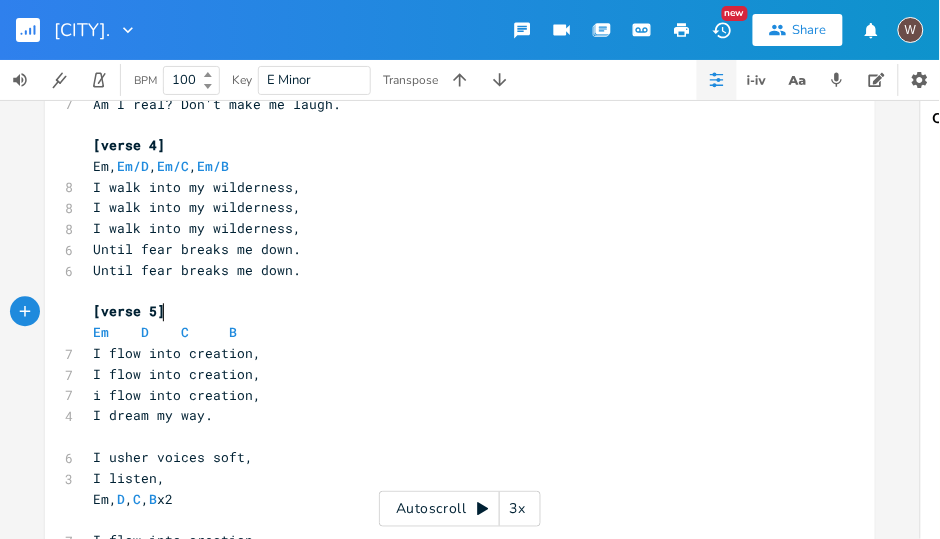 scroll, scrollTop: 0, scrollLeft: 50, axis: horizontal 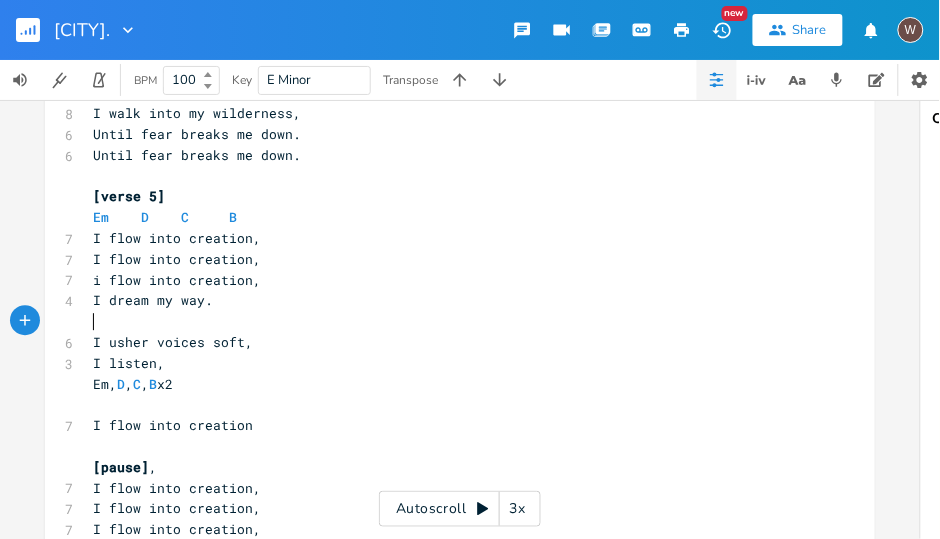 click on "​" at bounding box center (450, 321) 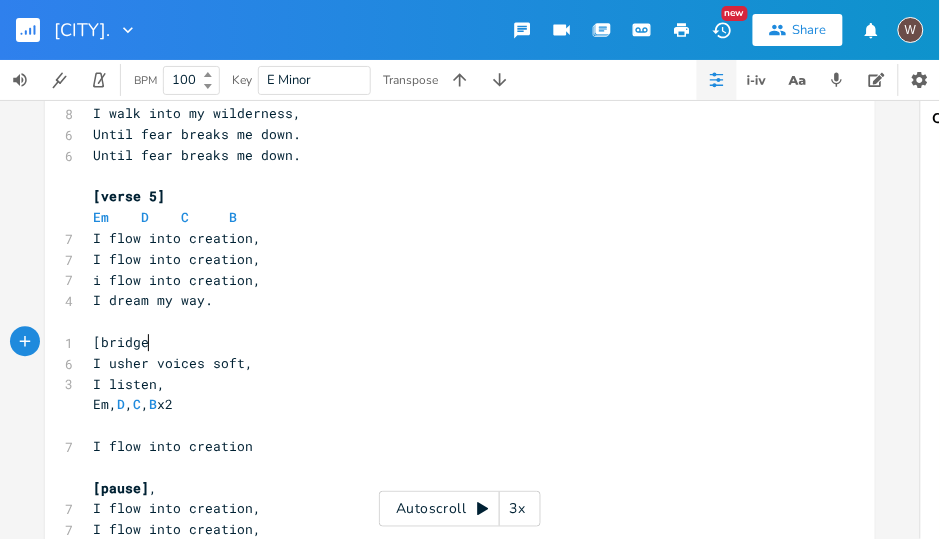 type on "[bridge]" 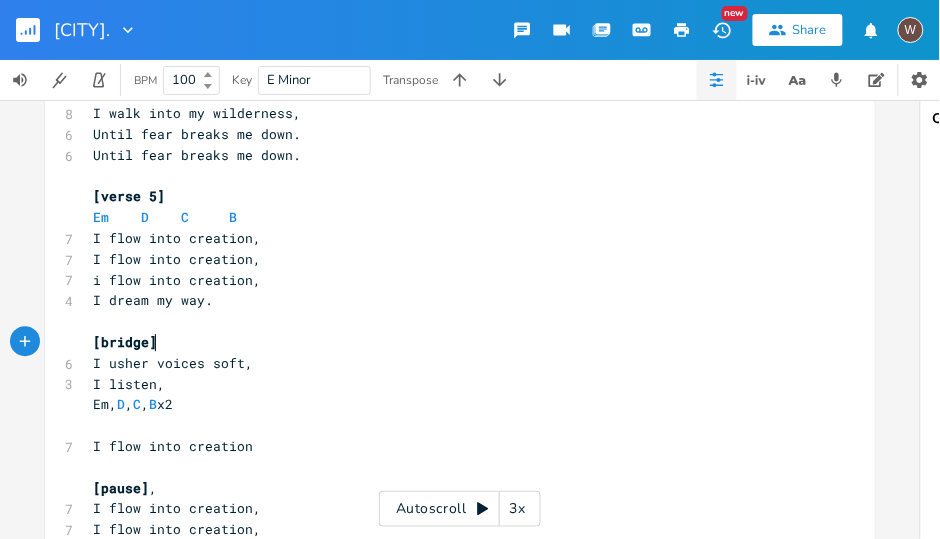 scroll, scrollTop: 0, scrollLeft: 45, axis: horizontal 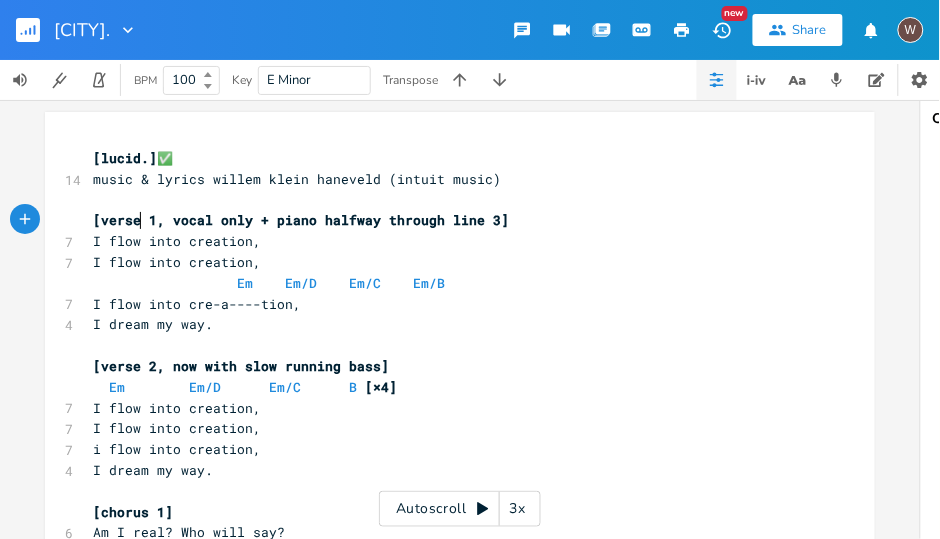 click on "[verse 1, vocal only + piano halfway through line 3]" at bounding box center (301, 220) 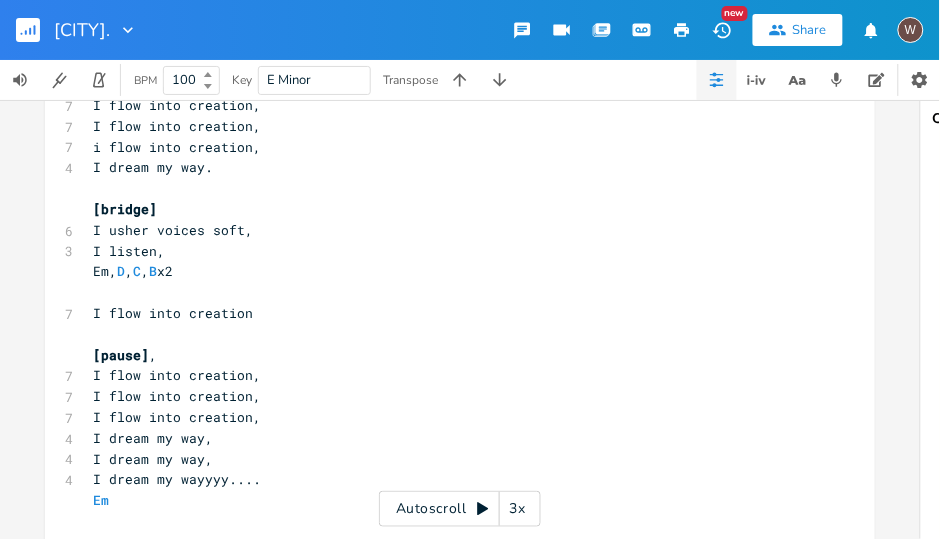 scroll, scrollTop: 1012, scrollLeft: 0, axis: vertical 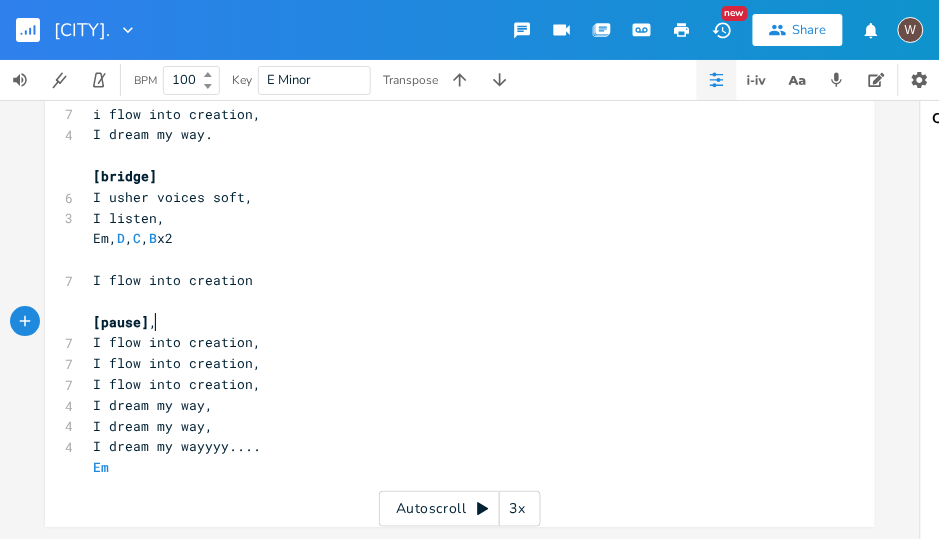 click on "[pause] ," at bounding box center (450, 322) 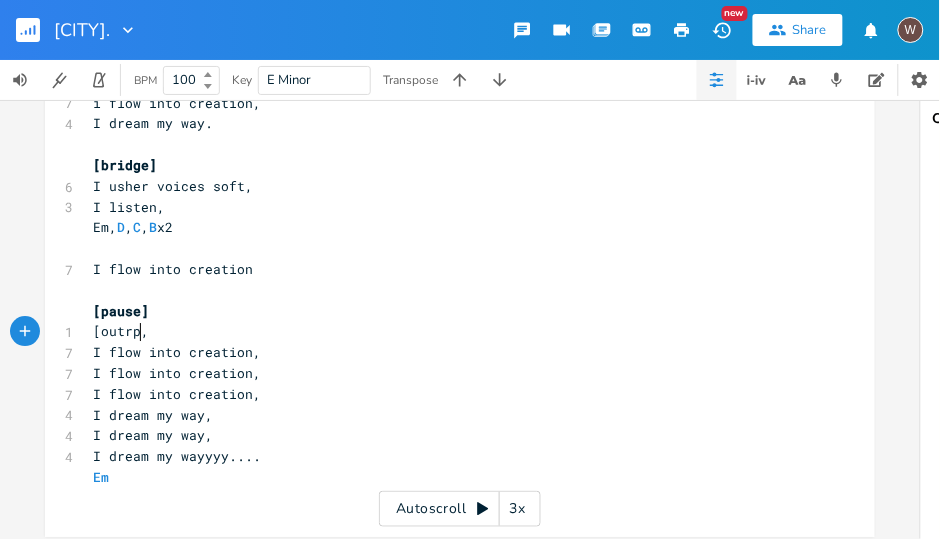type on "[outrp]" 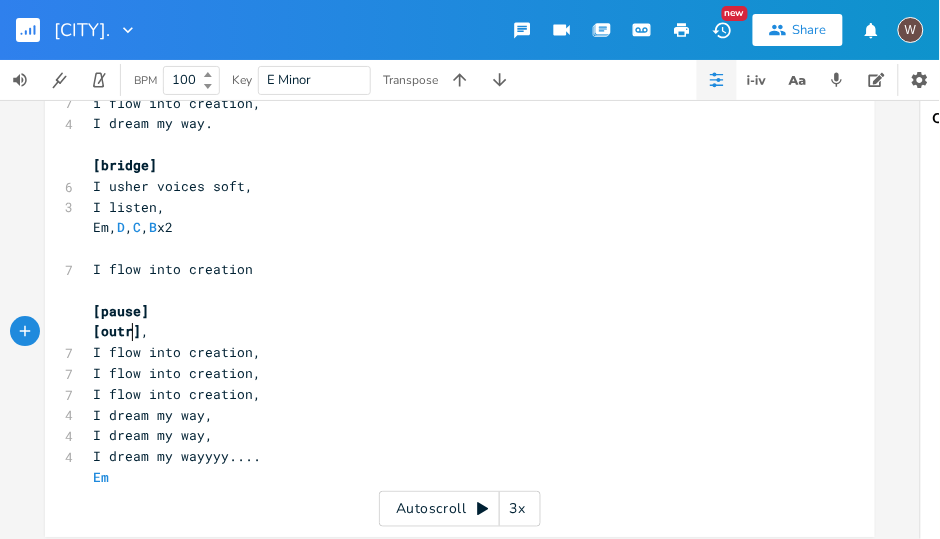 type on "p" 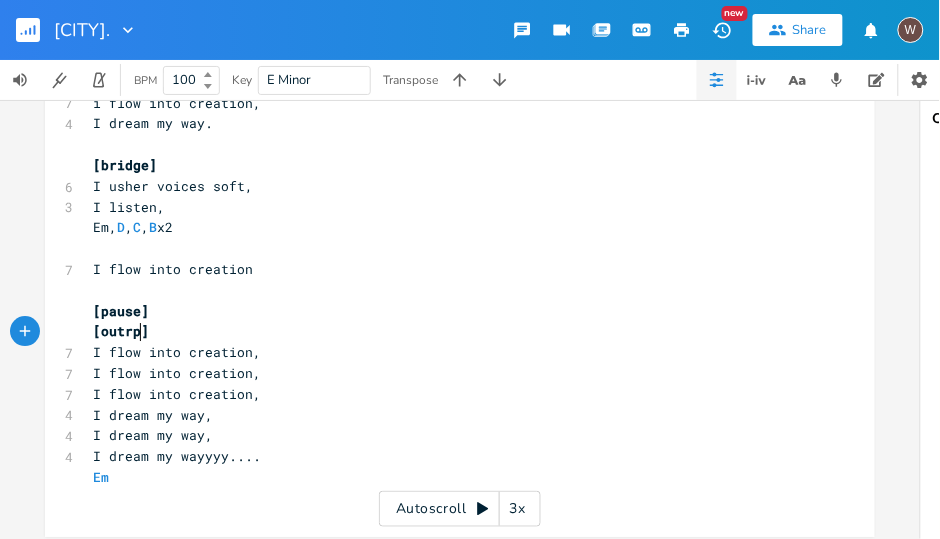 type on "o" 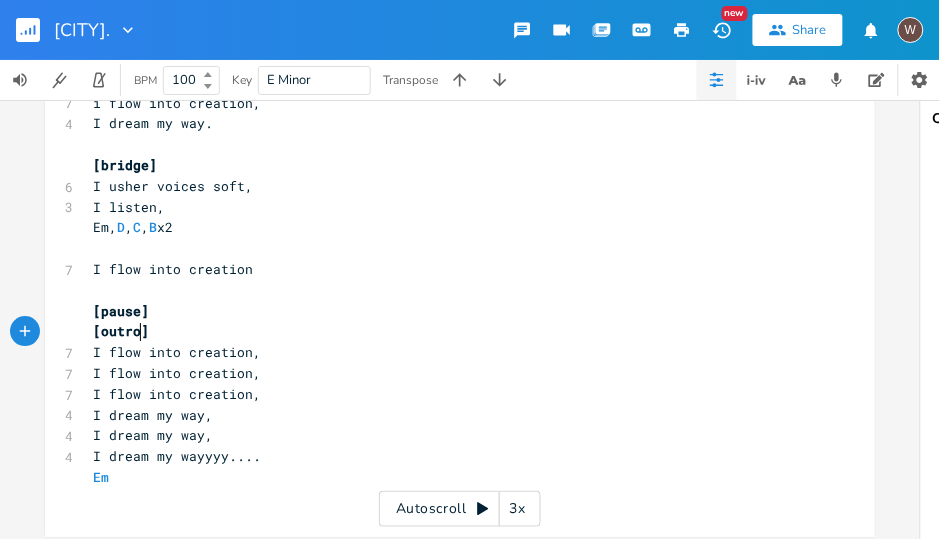 scroll, scrollTop: 0, scrollLeft: 7, axis: horizontal 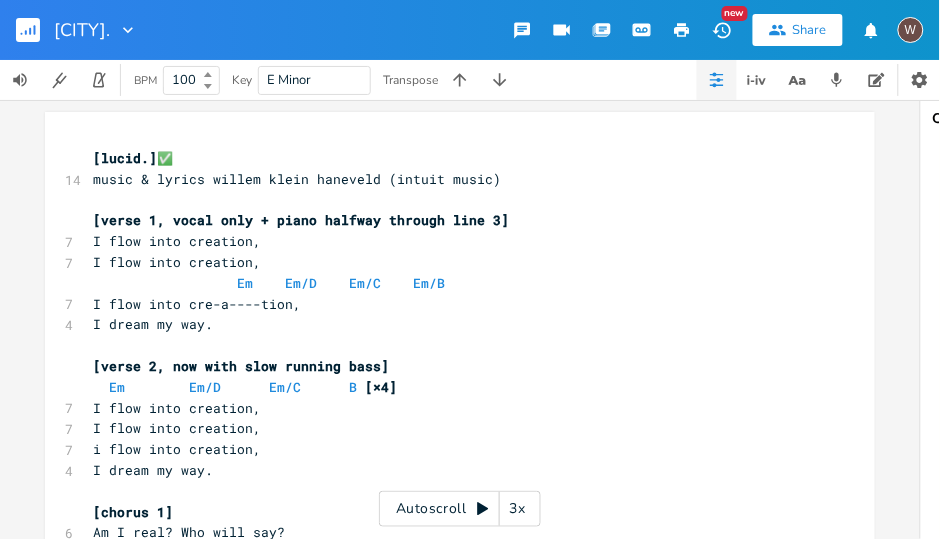 click on "[verse 1, vocal only + piano halfway through line 3]" at bounding box center [301, 220] 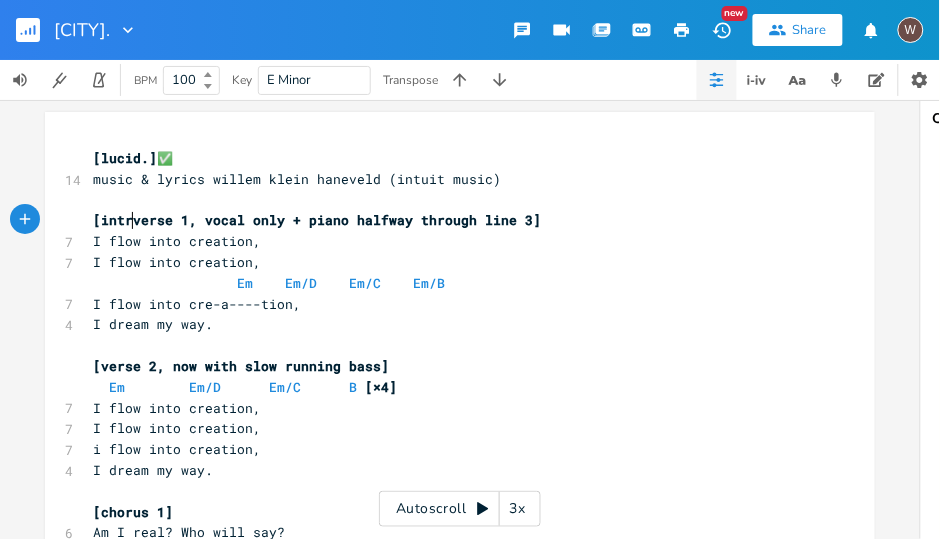 type on "intro" 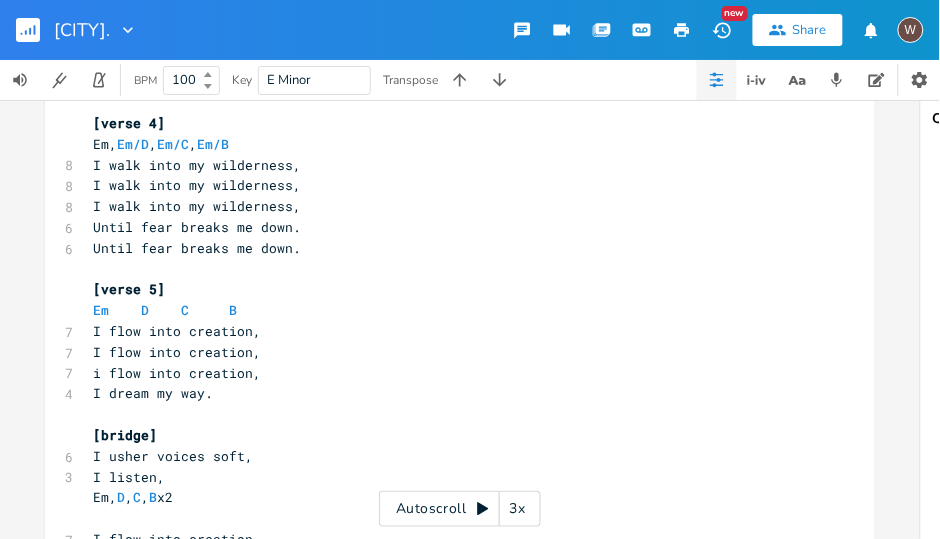 scroll, scrollTop: 1033, scrollLeft: 0, axis: vertical 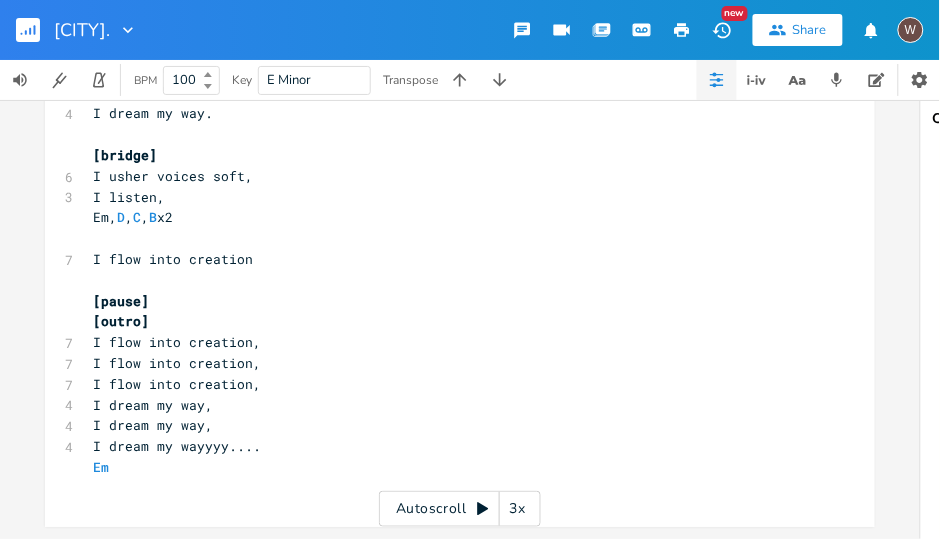 type 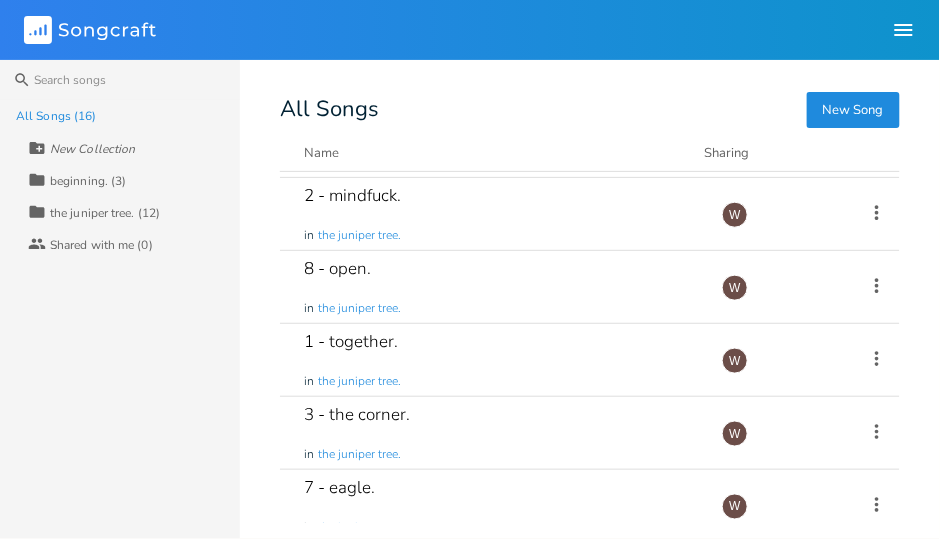 scroll, scrollTop: 0, scrollLeft: 0, axis: both 